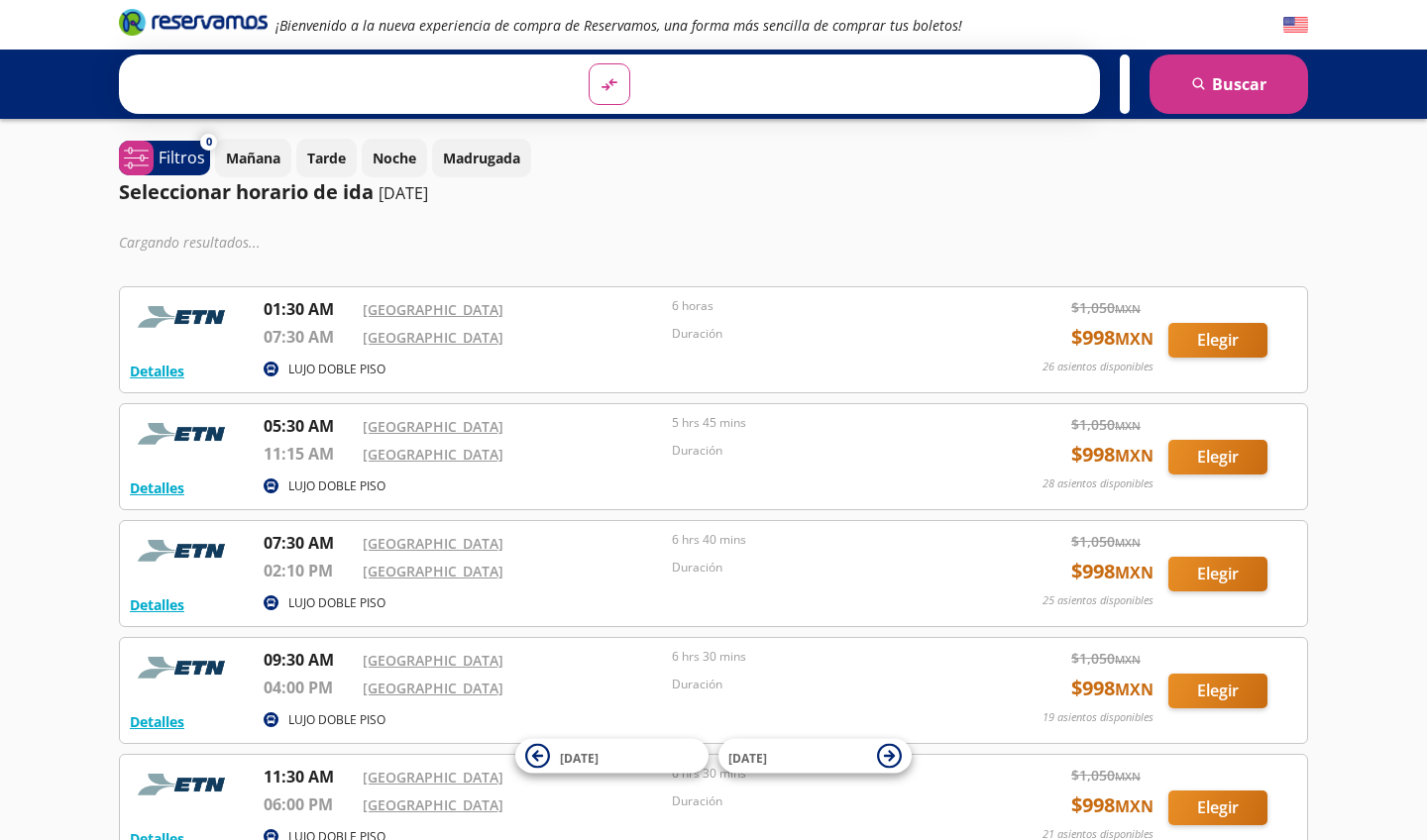 scroll, scrollTop: 0, scrollLeft: 0, axis: both 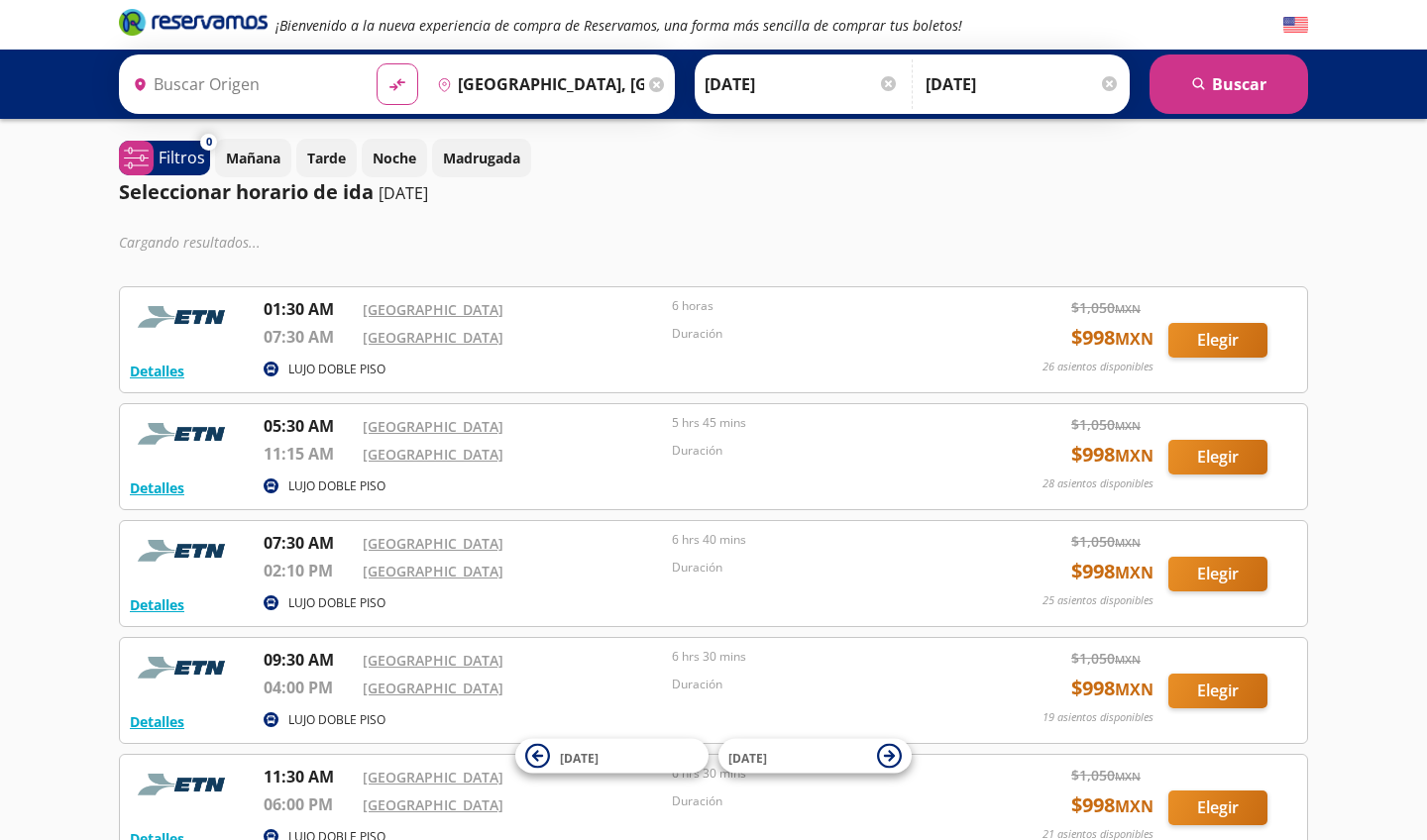 type on "[GEOGRAPHIC_DATA], [GEOGRAPHIC_DATA]" 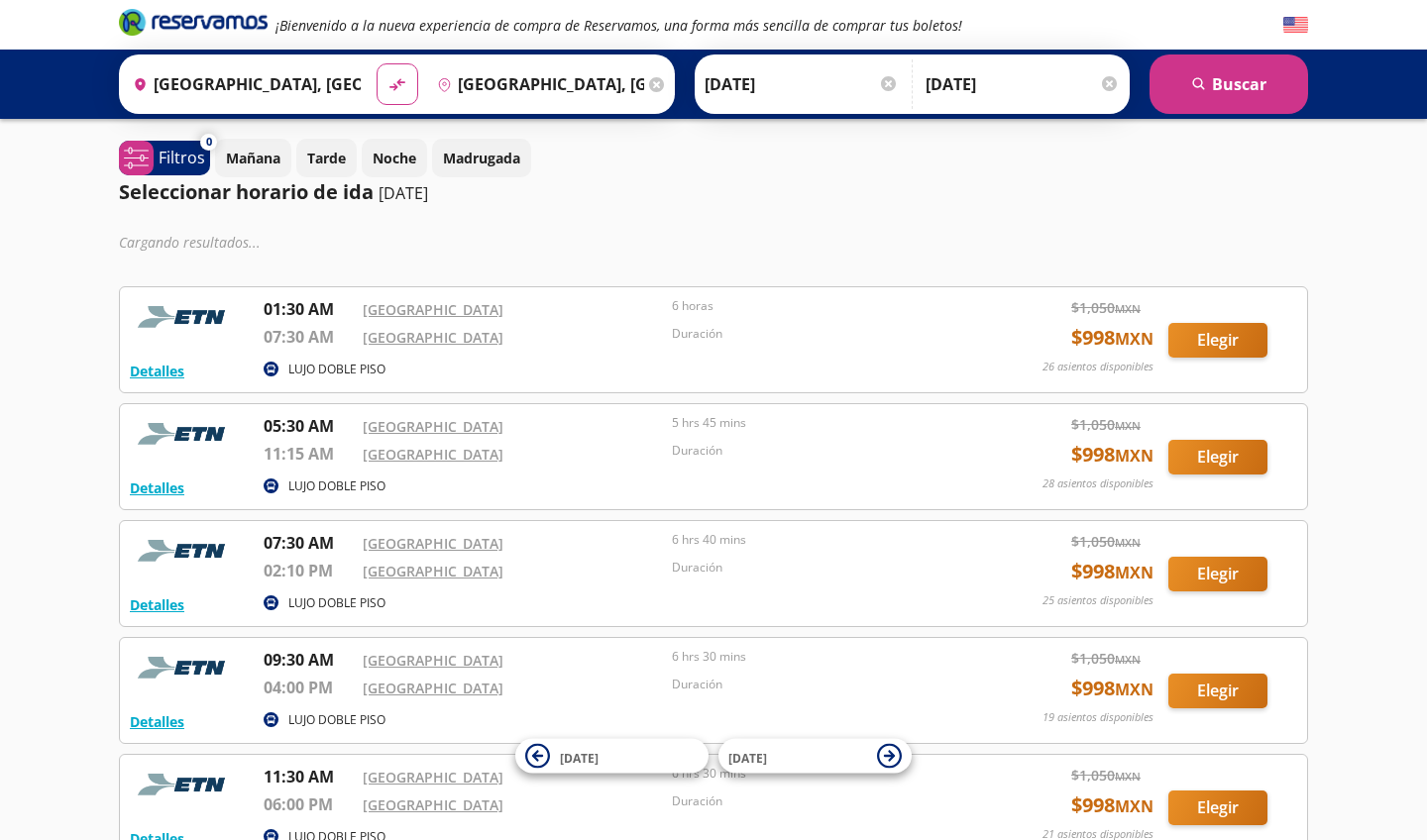 scroll, scrollTop: 0, scrollLeft: 0, axis: both 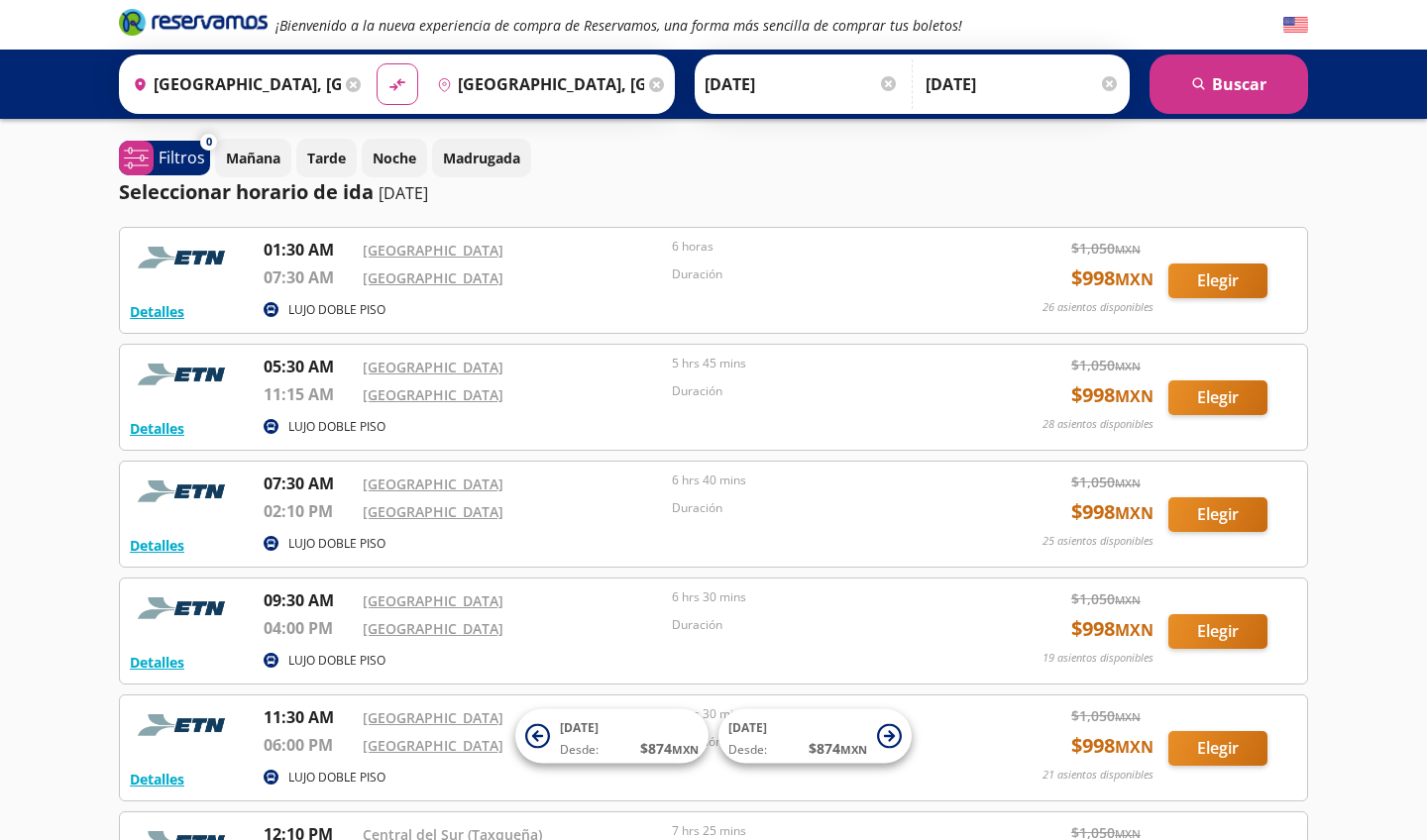 click on "Elegir" at bounding box center (1218, 280) 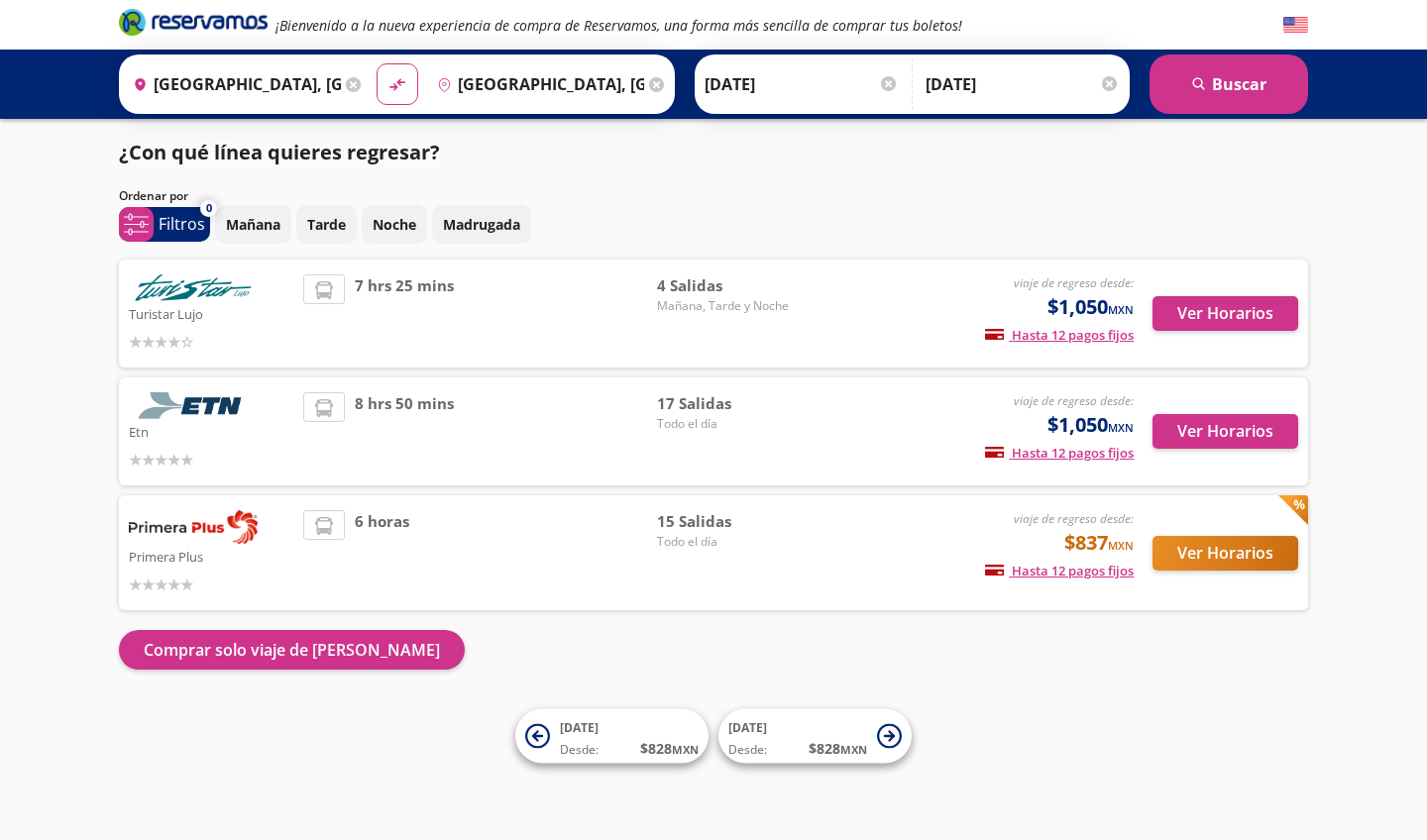 scroll, scrollTop: 1, scrollLeft: 0, axis: vertical 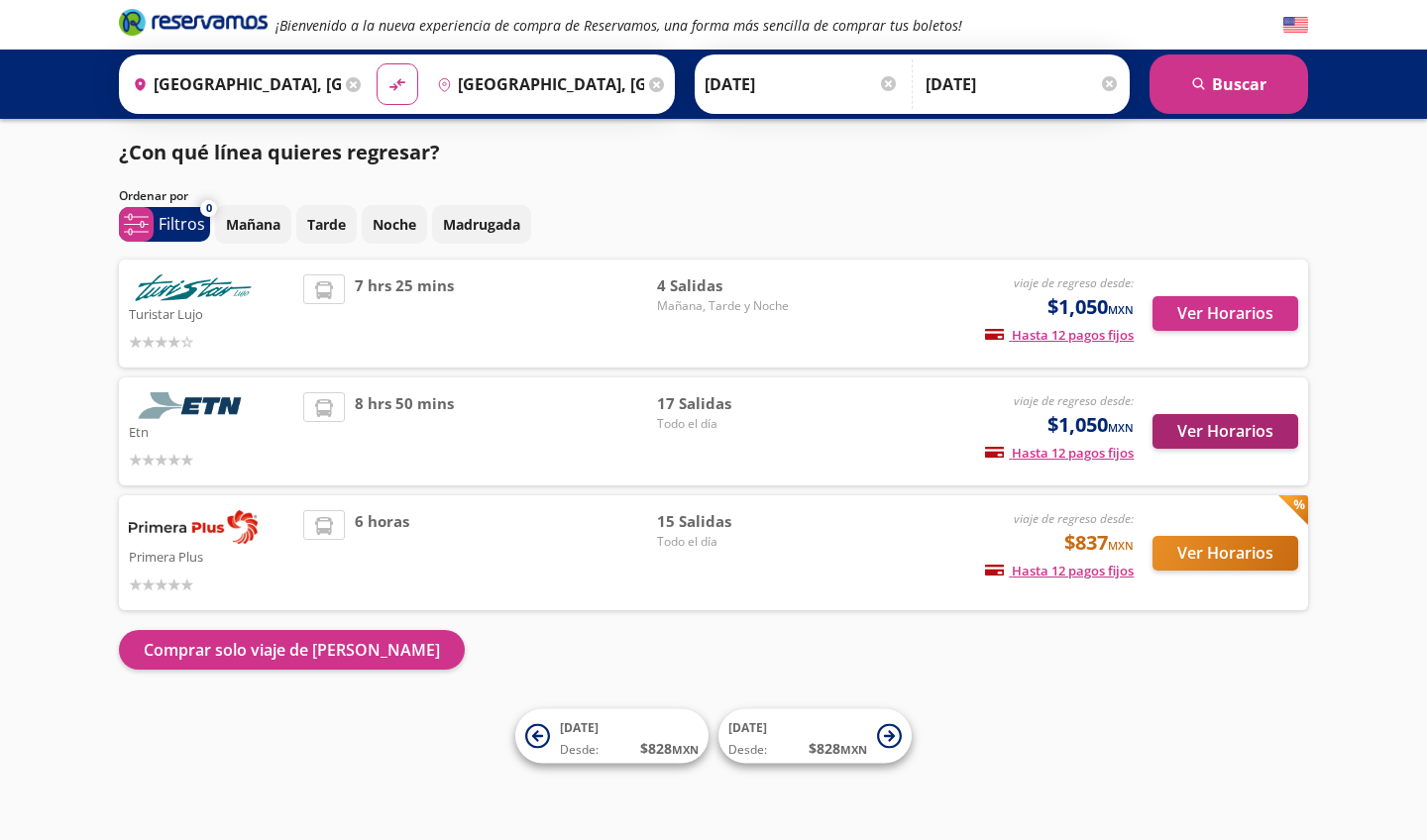 click on "Ver Horarios" at bounding box center (1225, 431) 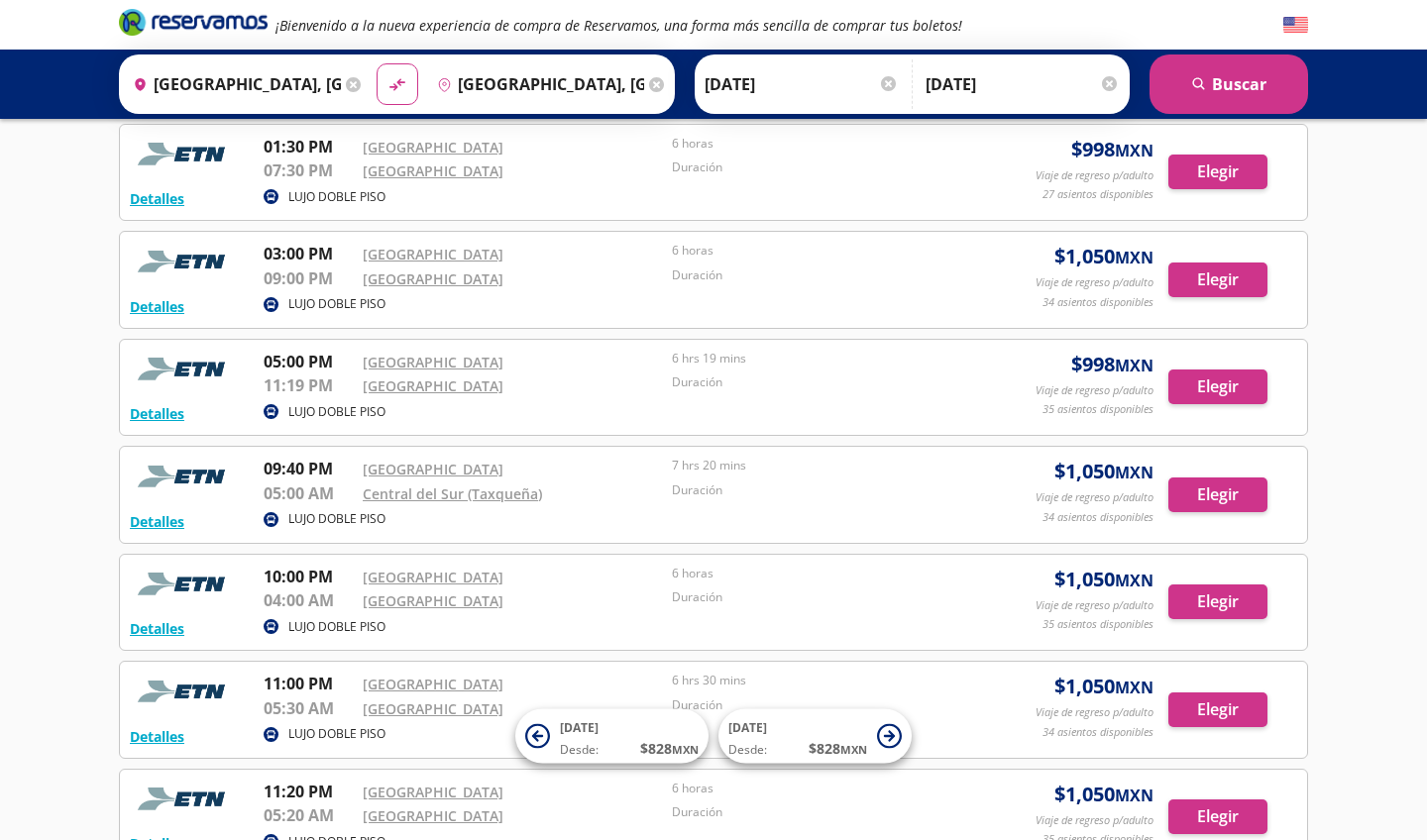 scroll, scrollTop: 1100, scrollLeft: 0, axis: vertical 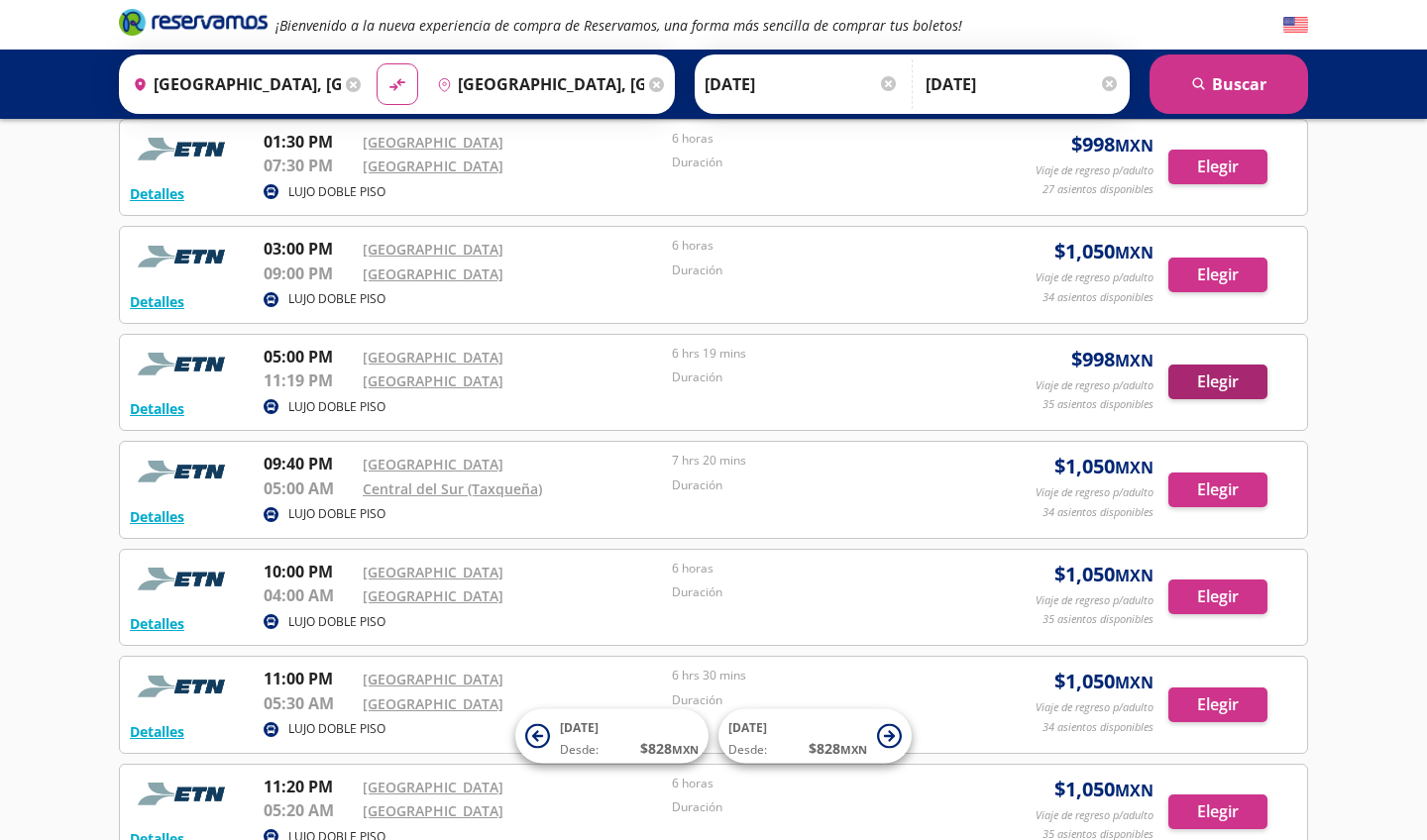 click on "Elegir" at bounding box center [1218, 381] 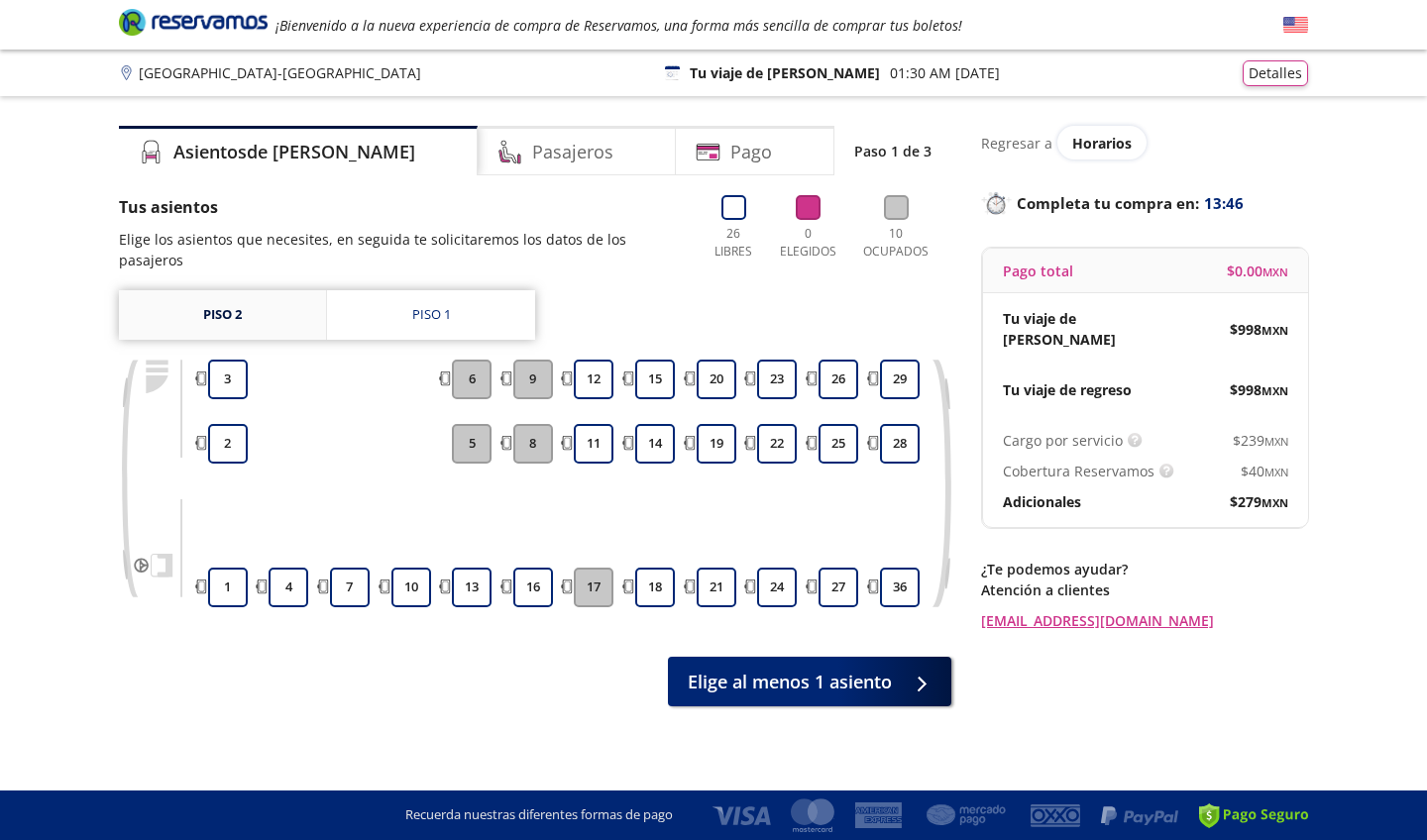 click on "Piso 2" at bounding box center (222, 315) 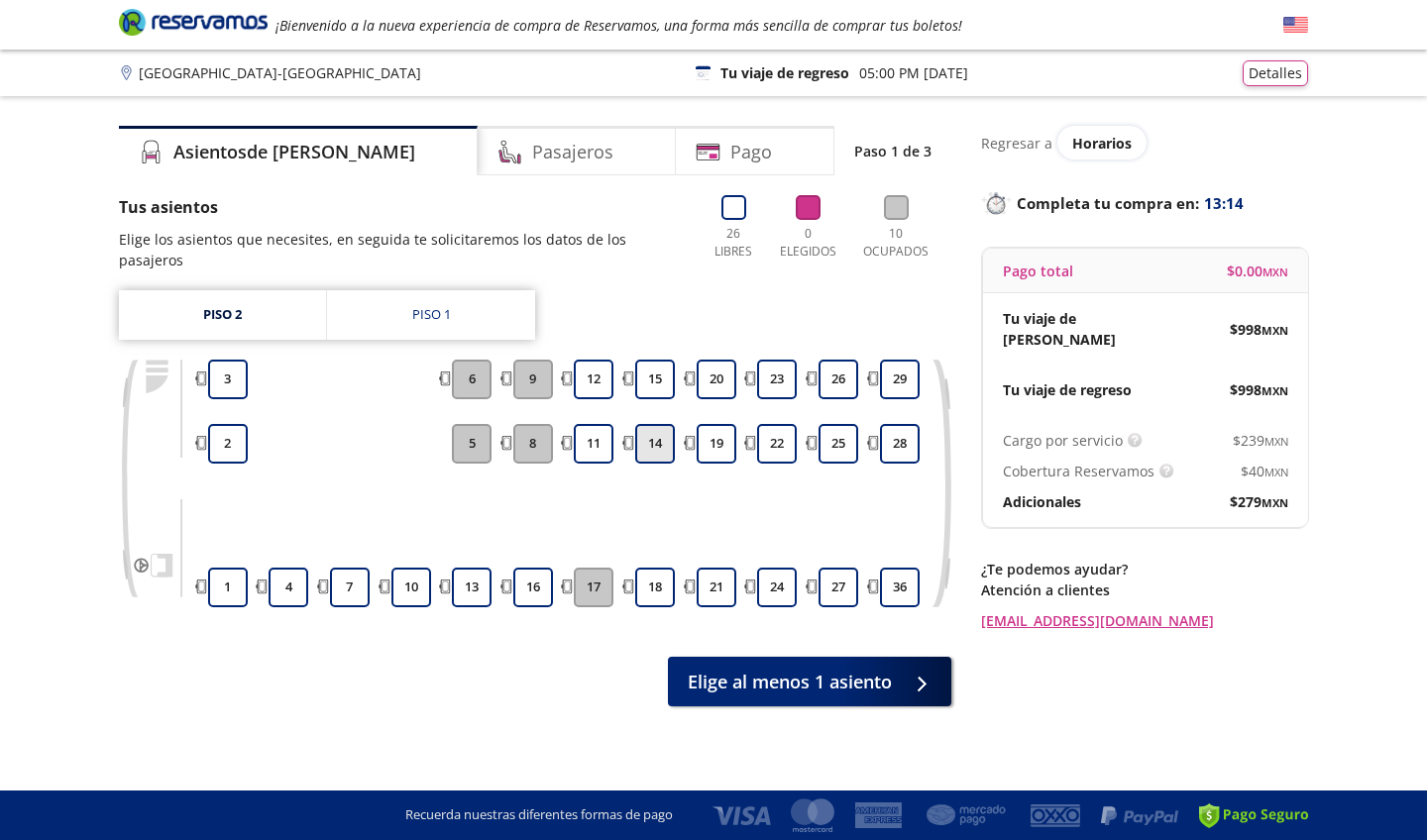click on "14" at bounding box center [655, 444] 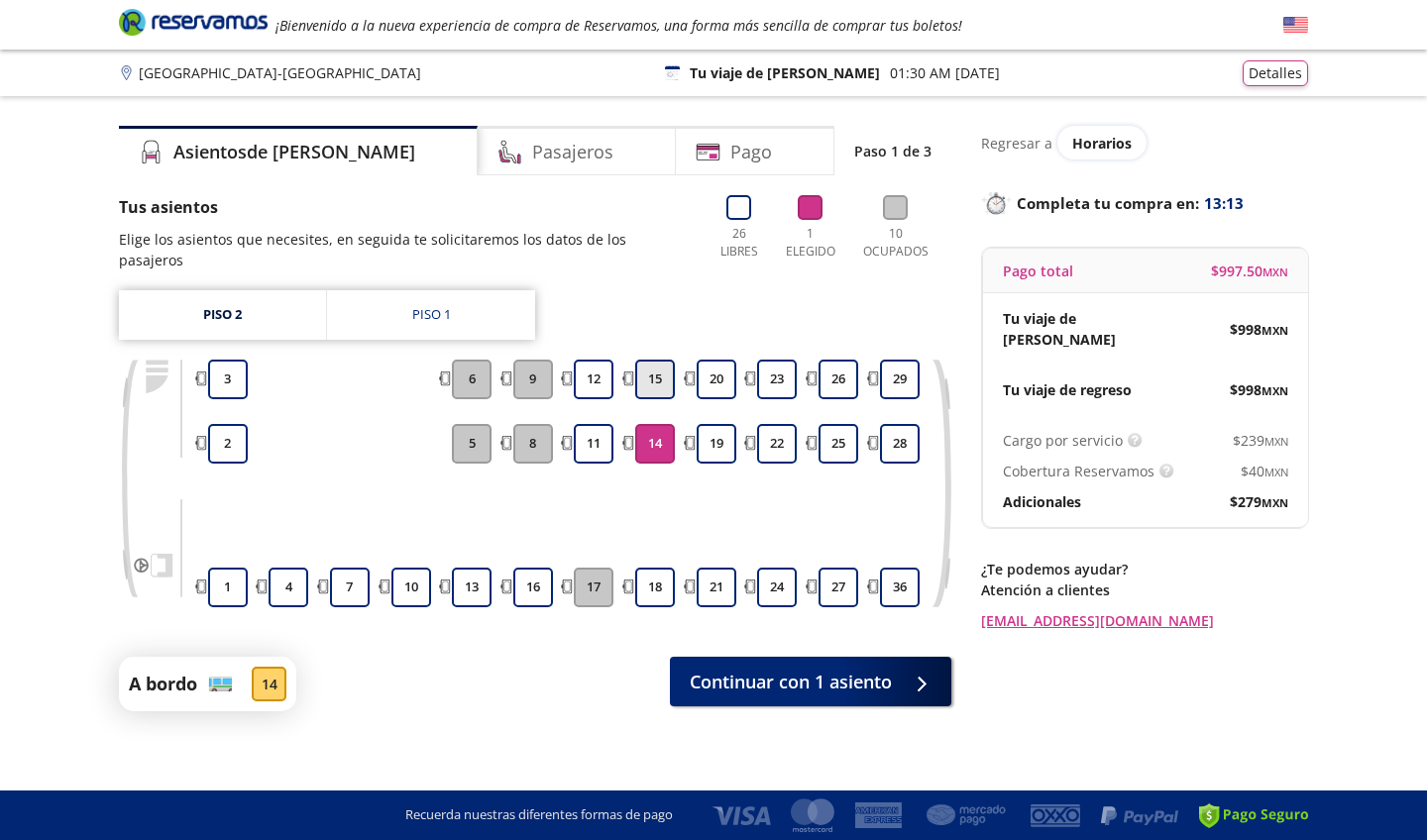 click on "15" at bounding box center (655, 379) 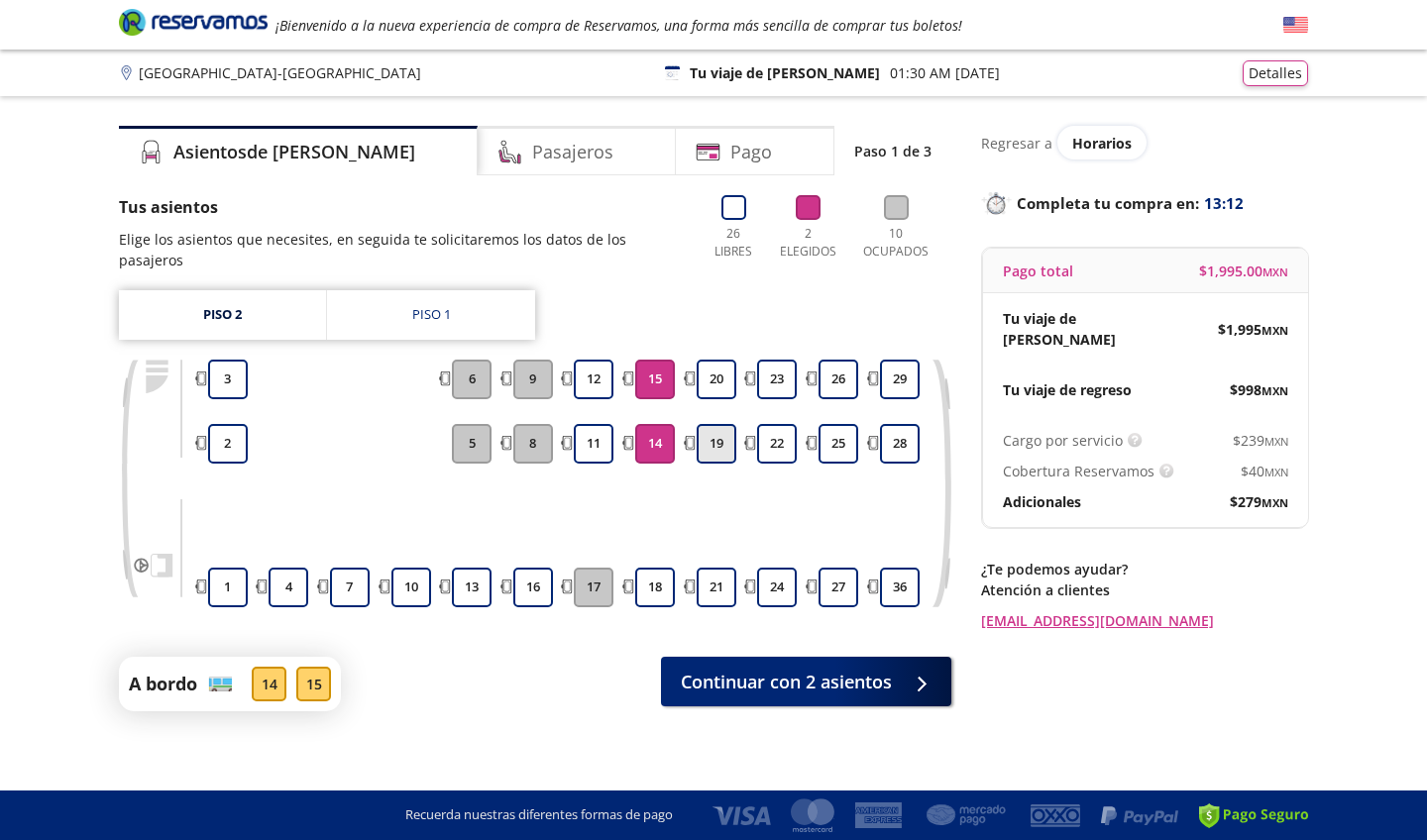 click on "19" at bounding box center (716, 444) 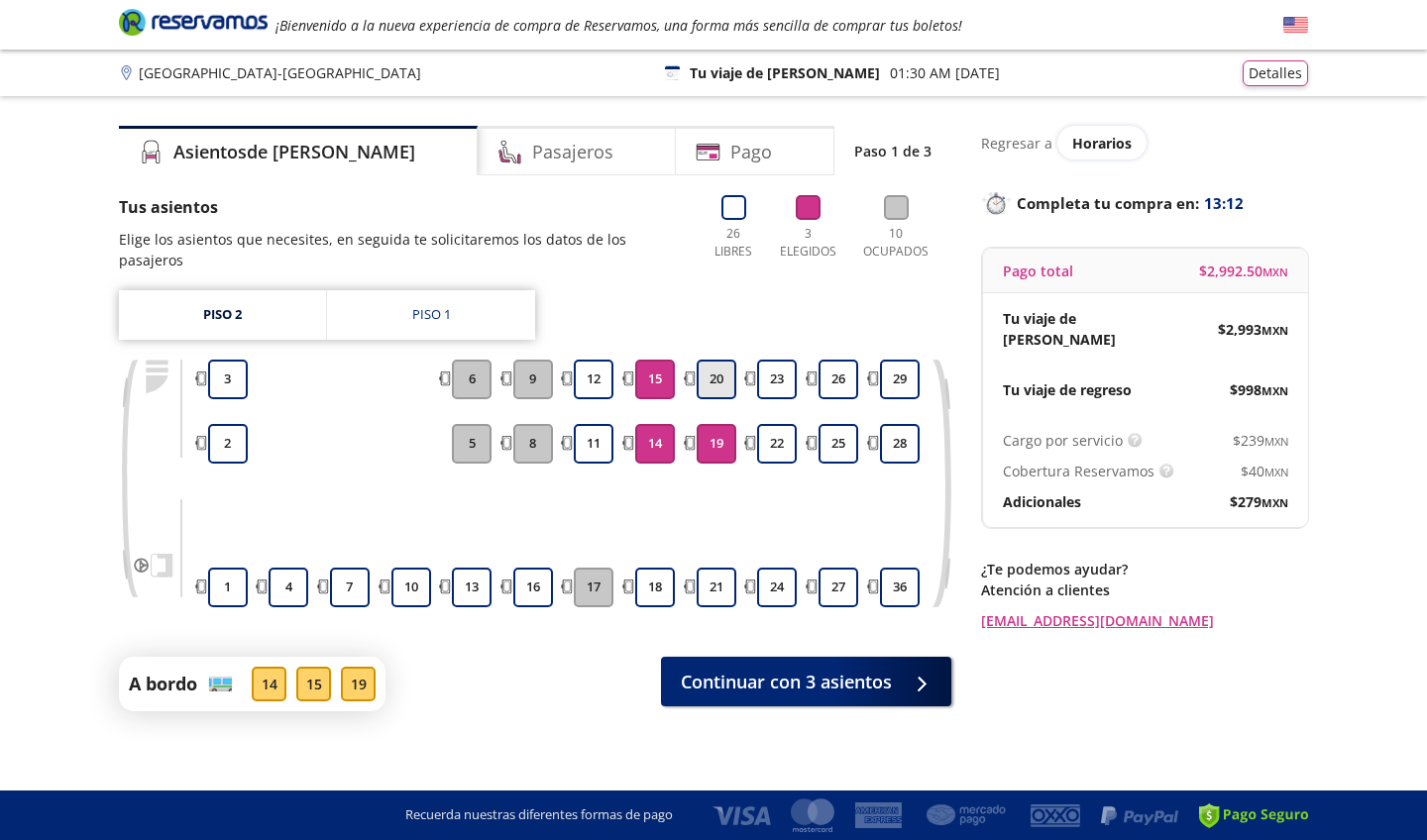 click on "20" at bounding box center (716, 379) 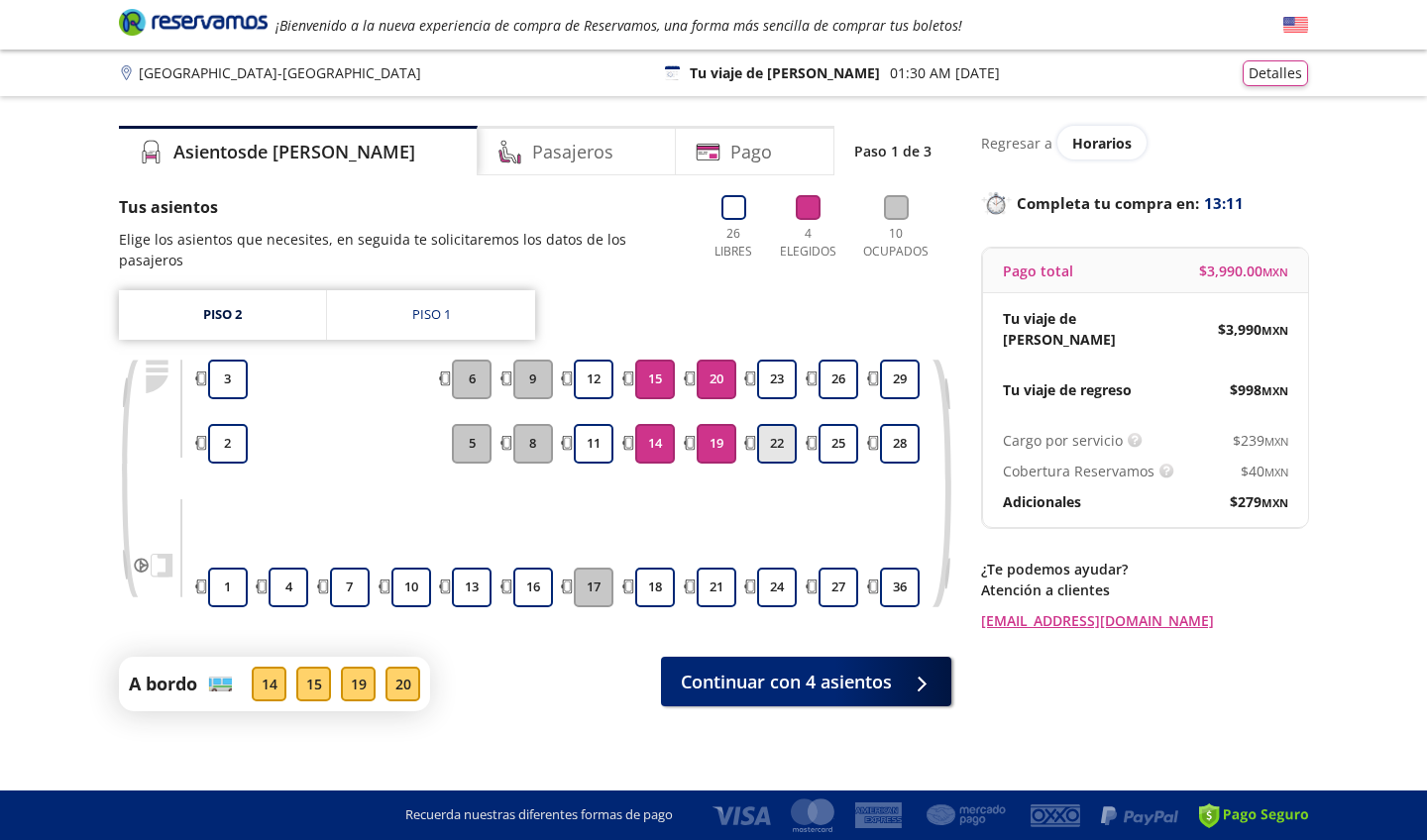 click on "22" at bounding box center (777, 444) 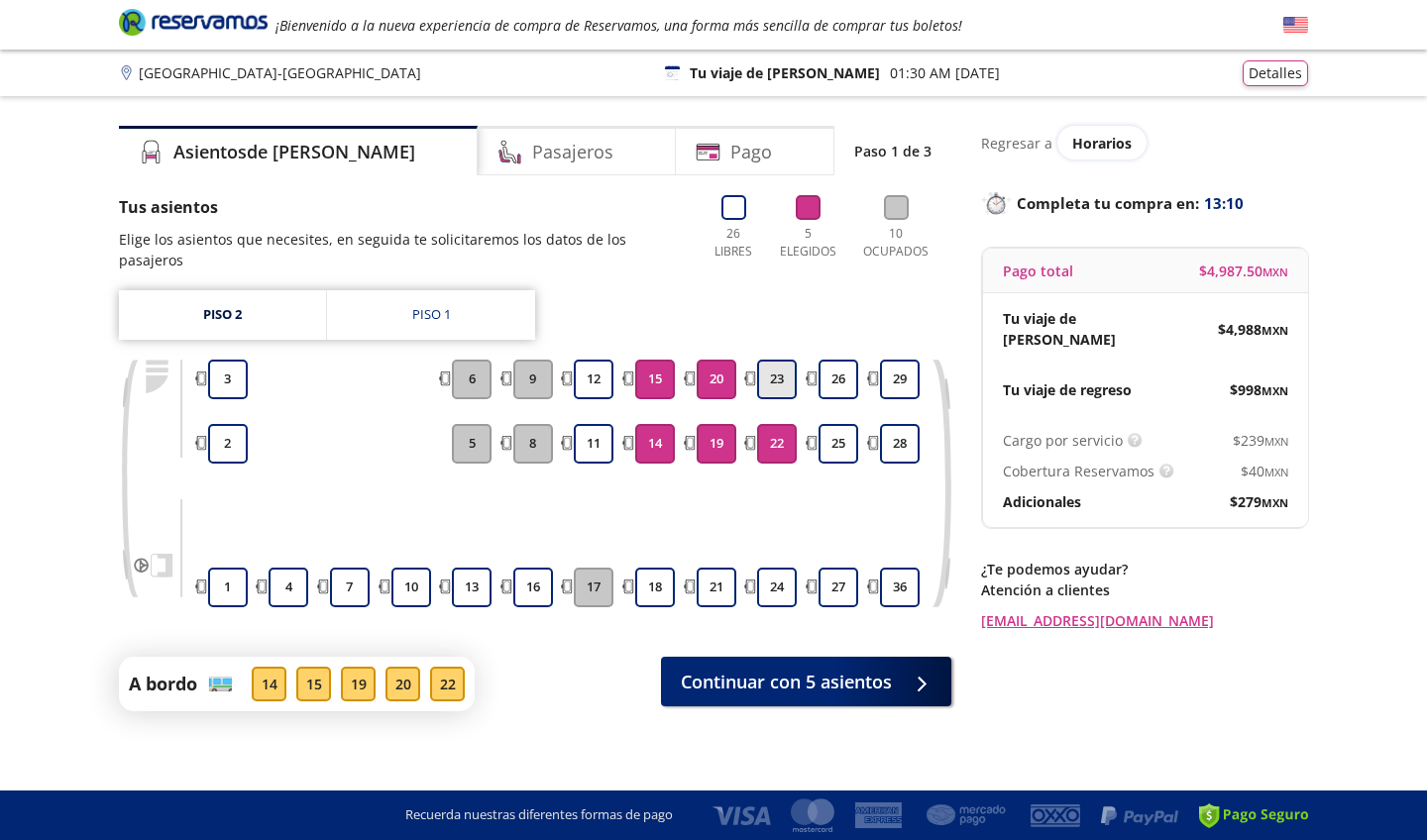 click on "23" at bounding box center (777, 379) 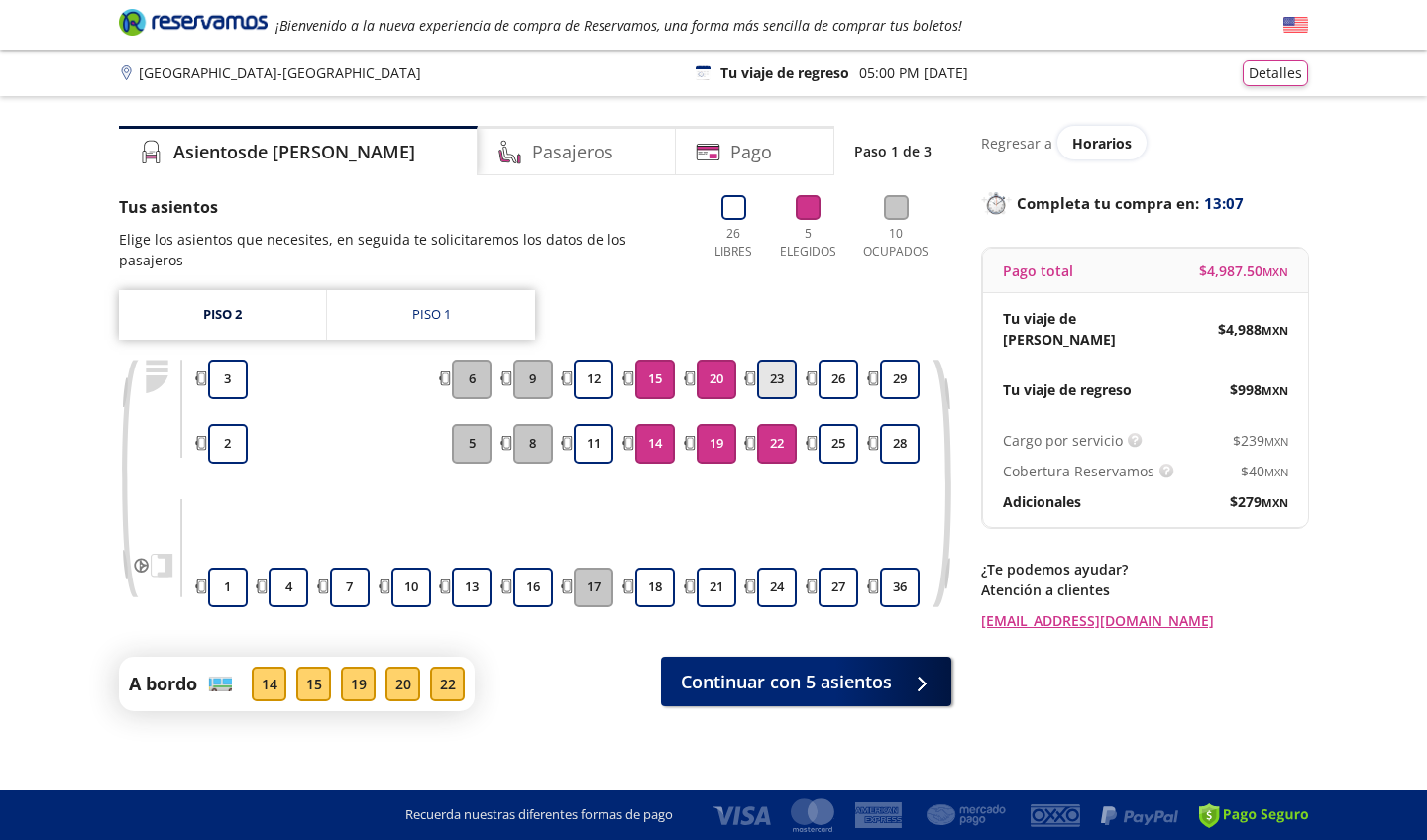 click on "23" at bounding box center [777, 379] 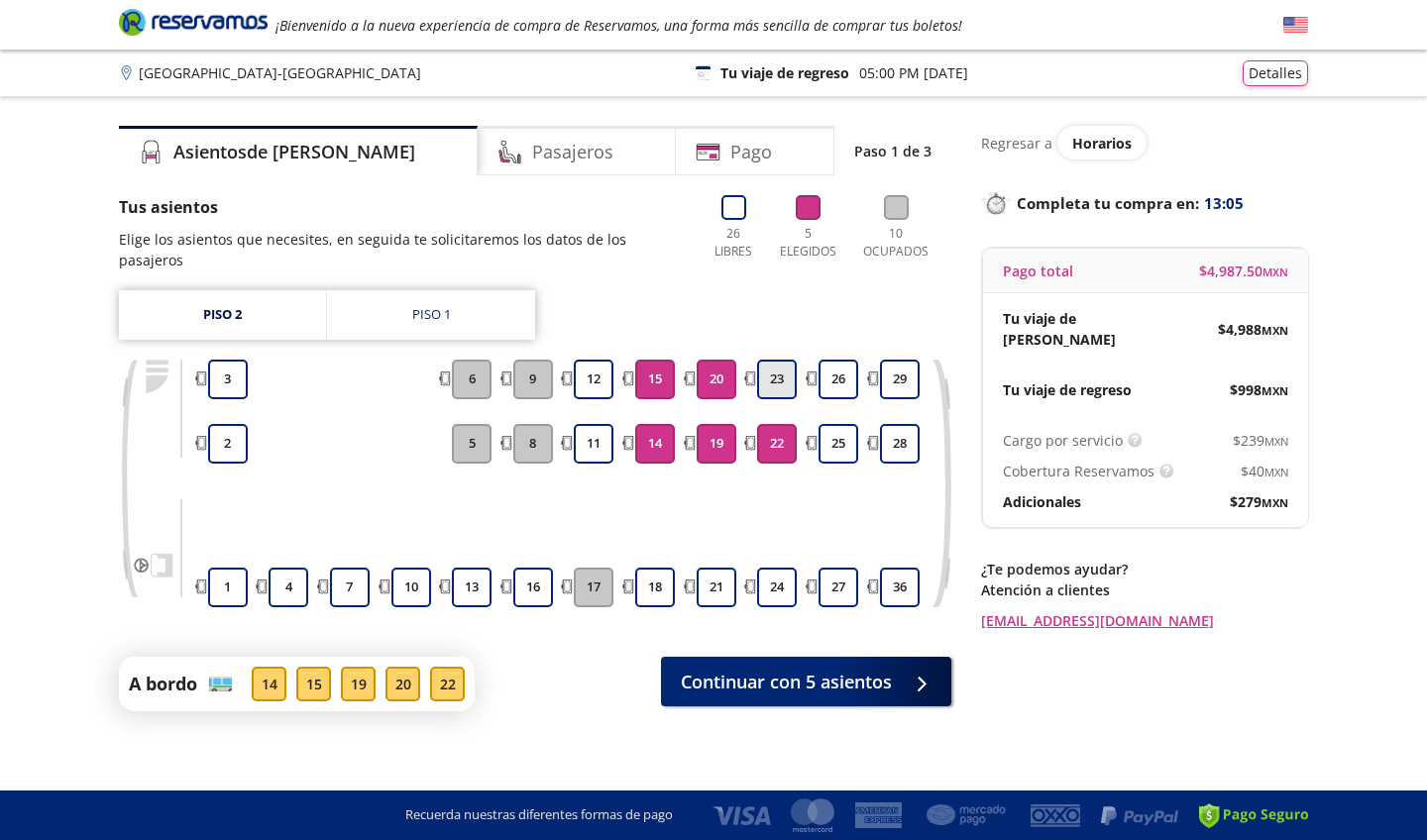 click on "23" at bounding box center (777, 379) 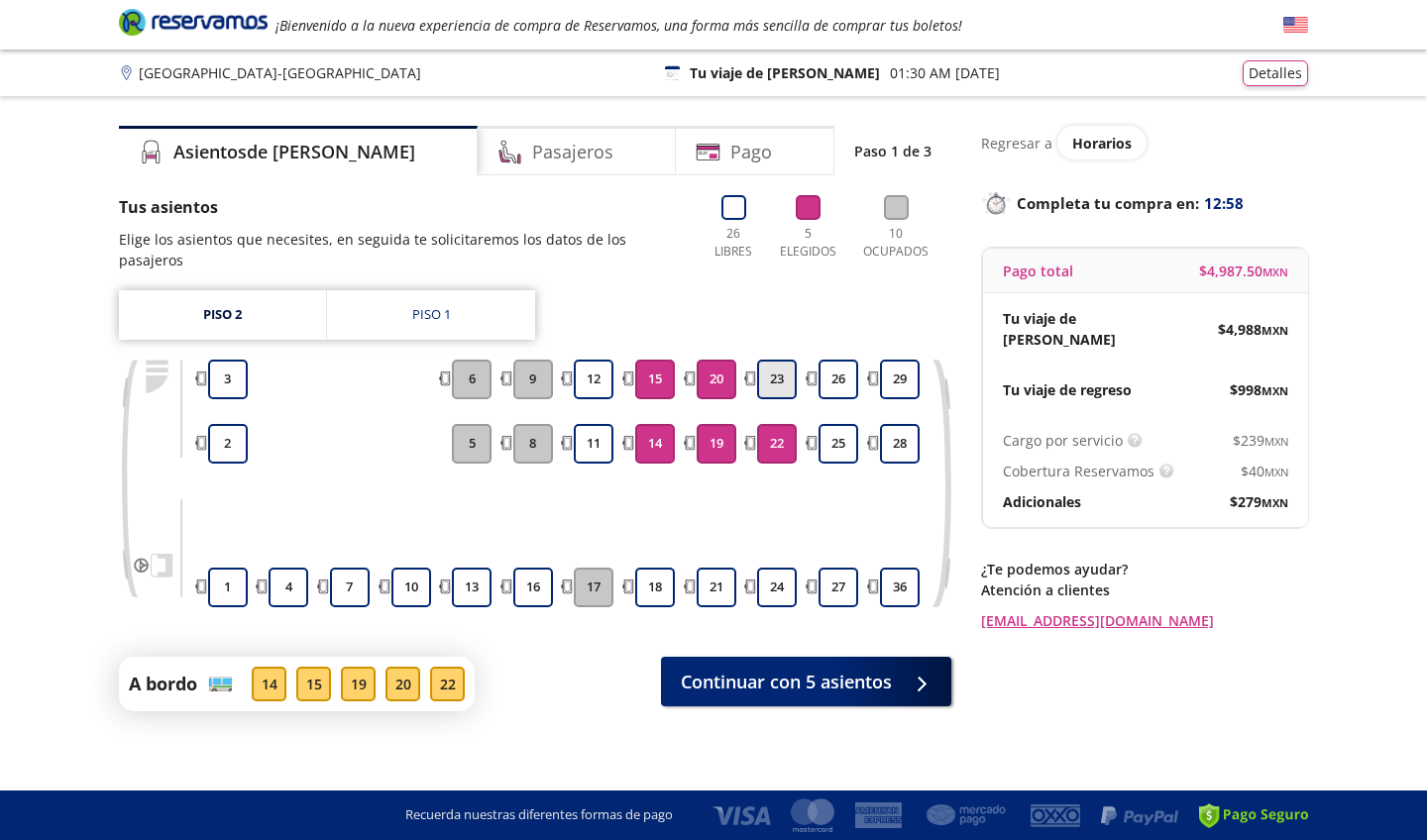 click on "23" at bounding box center (777, 379) 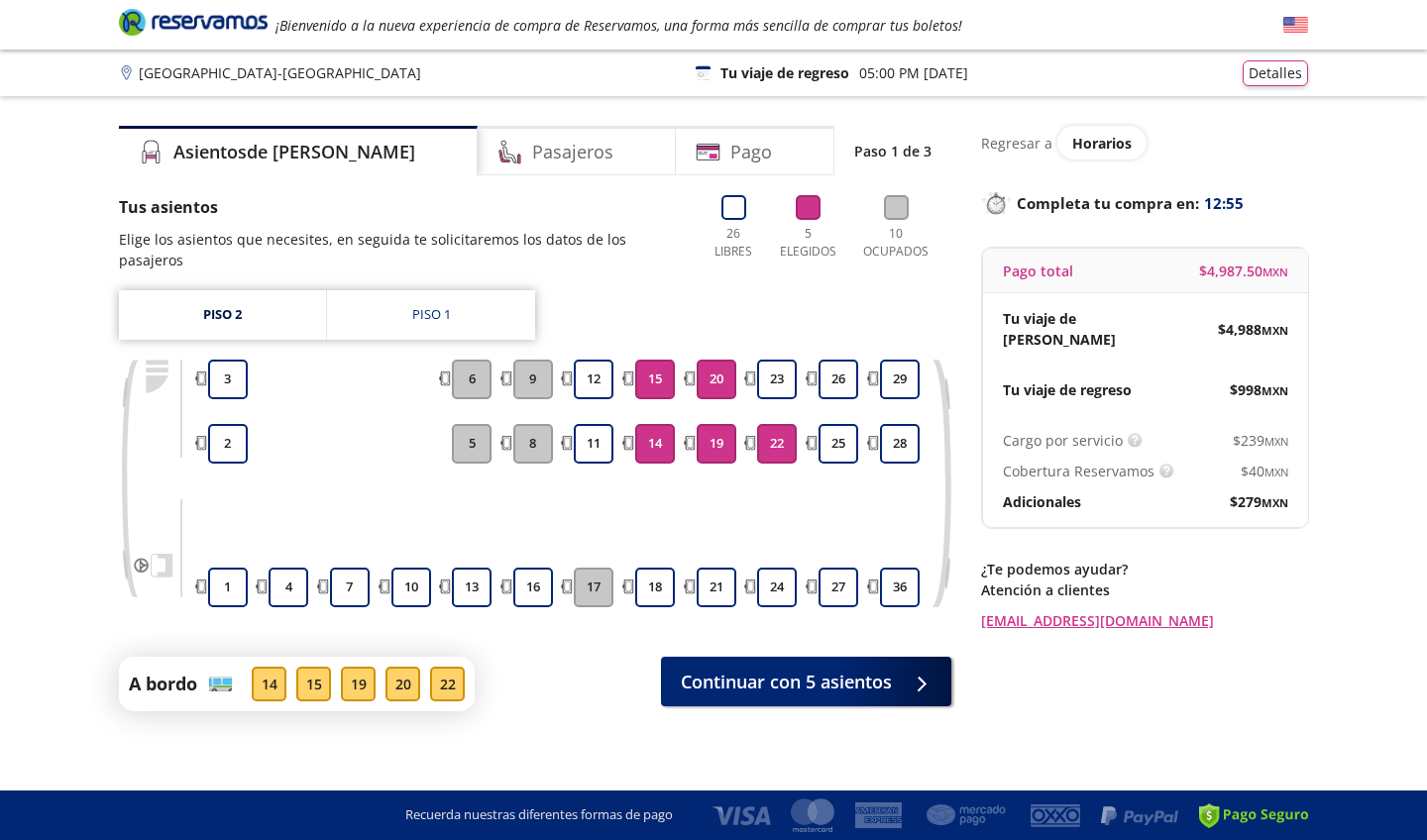 click on "22" at bounding box center (777, 444) 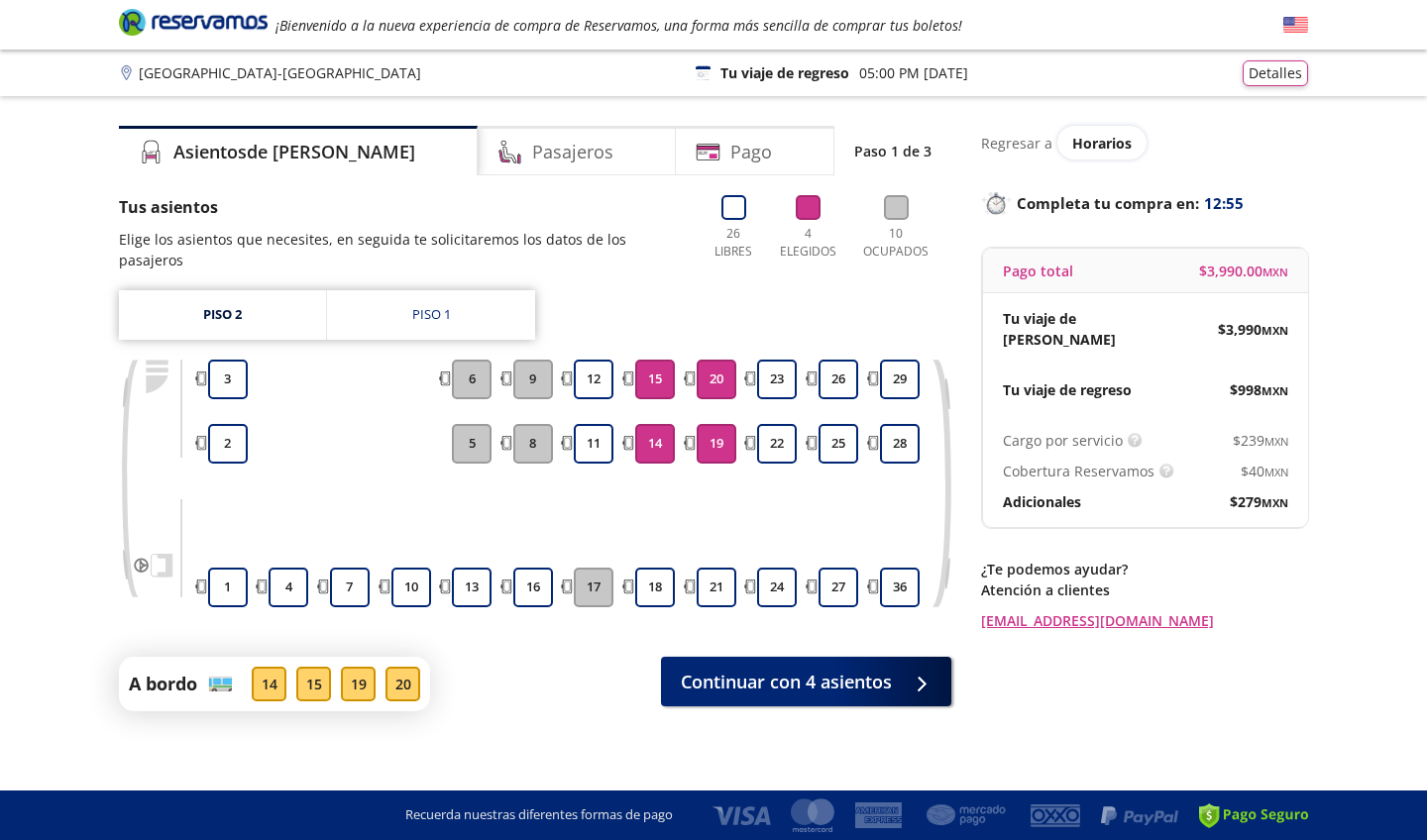 click on "19" at bounding box center (716, 444) 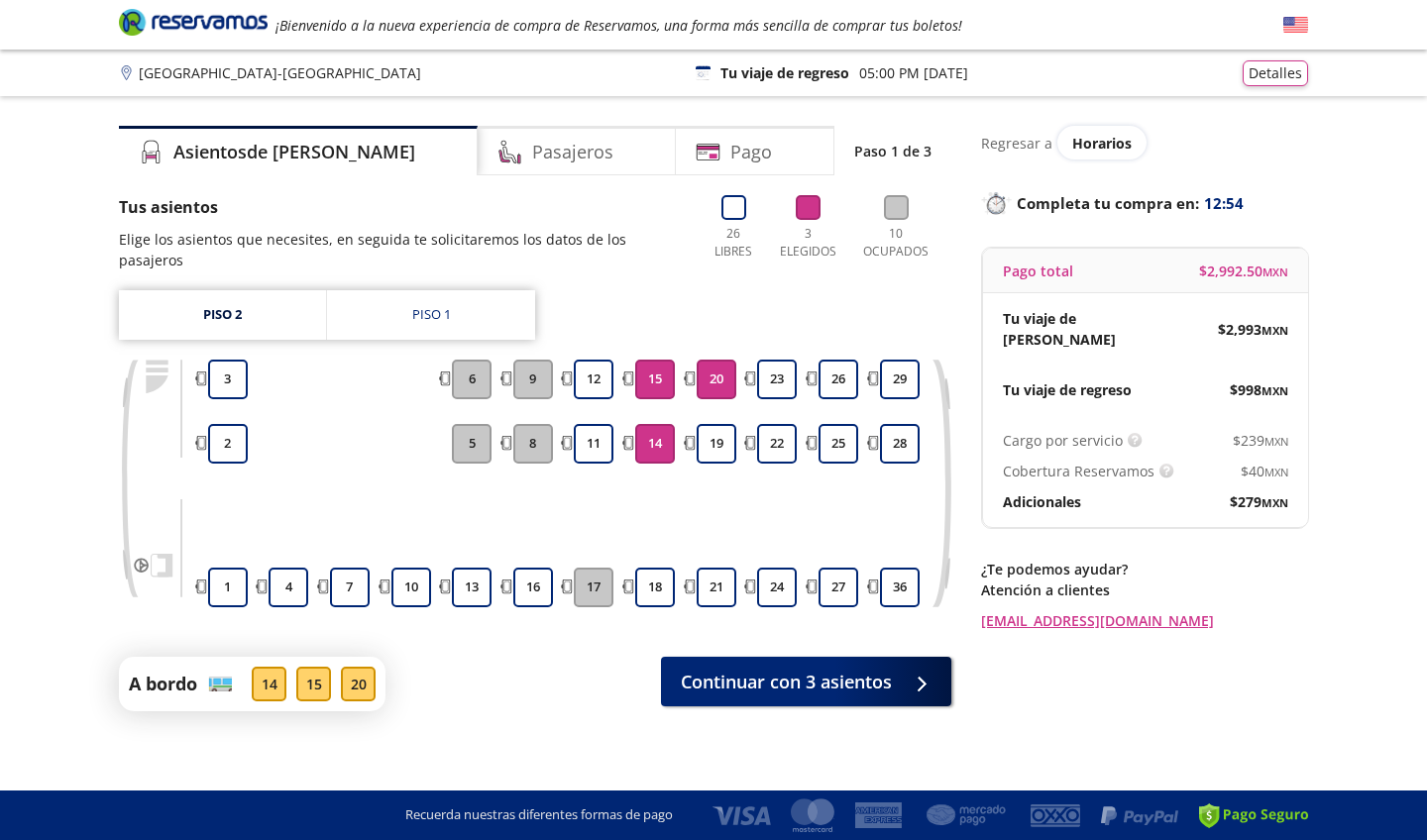 click on "20" at bounding box center (716, 379) 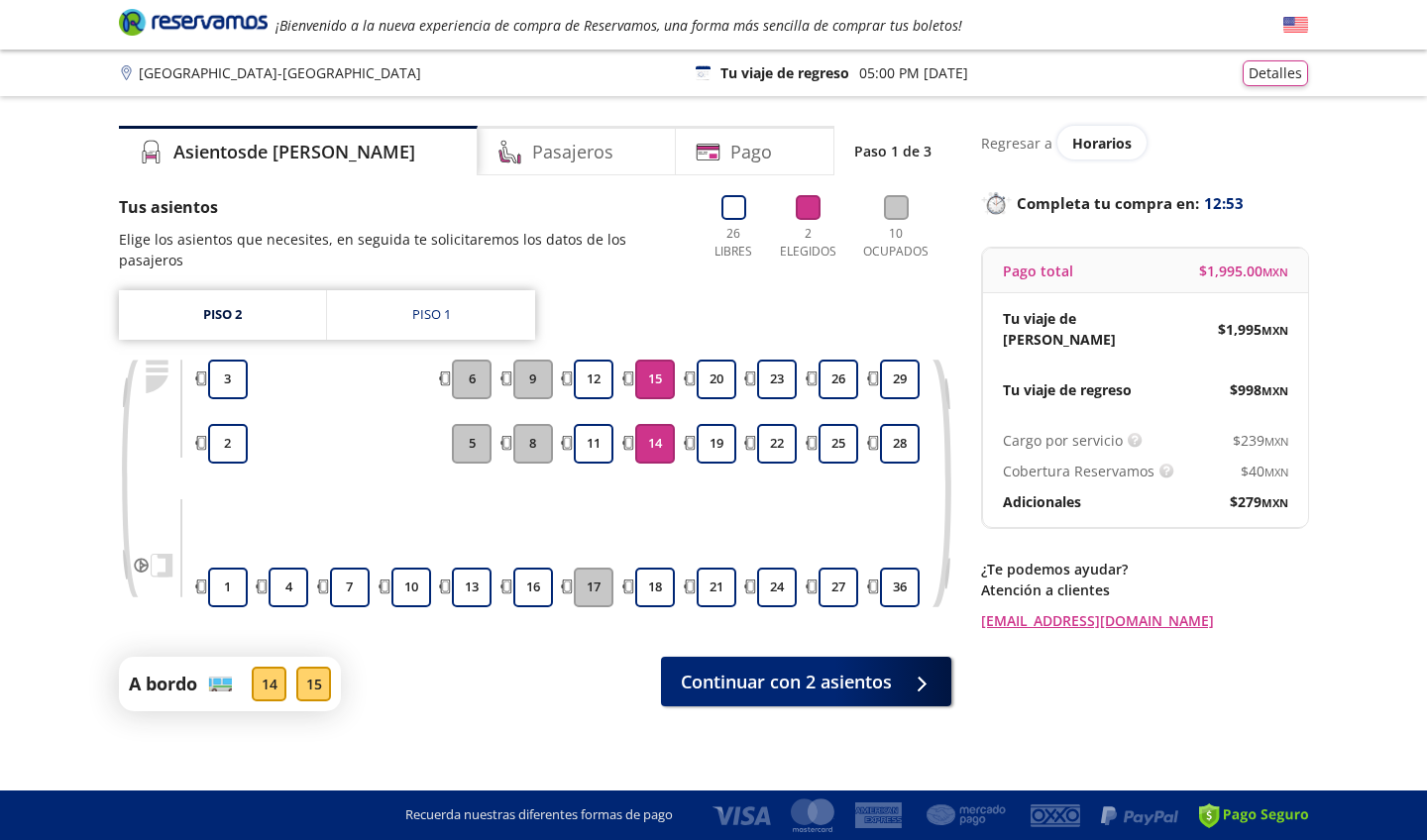 click on "14" at bounding box center [655, 444] 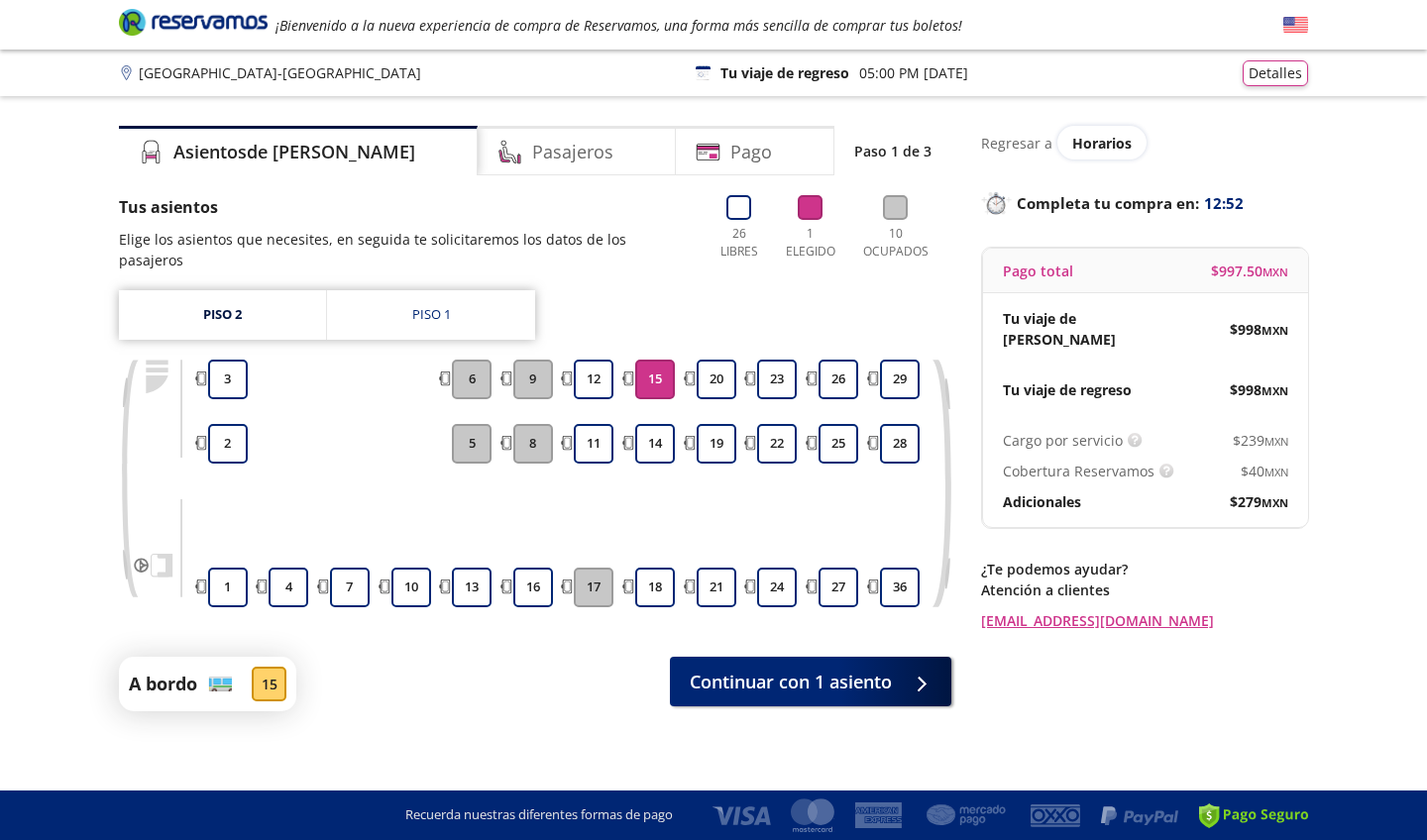 click on "15" at bounding box center [655, 379] 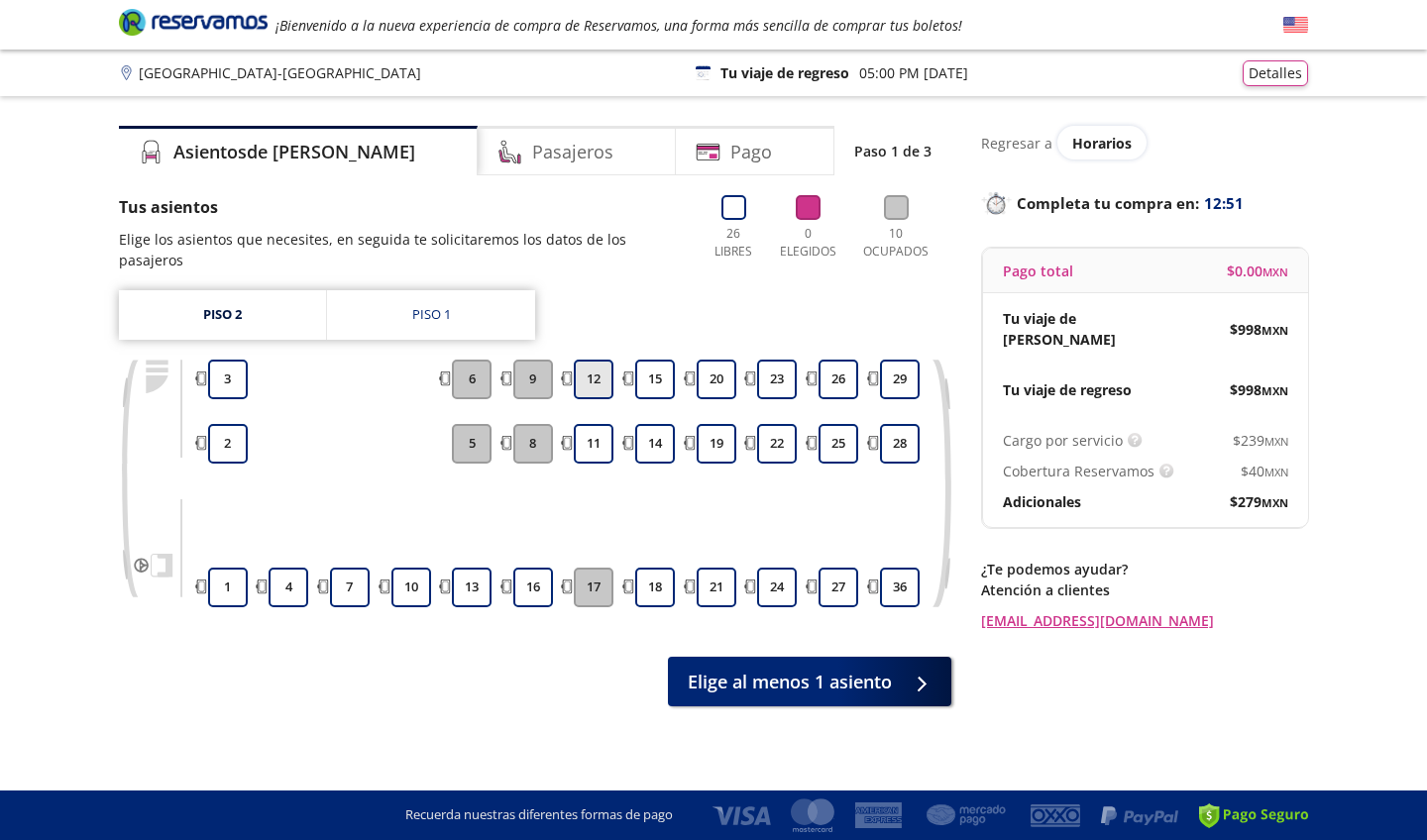 click on "12" at bounding box center (594, 379) 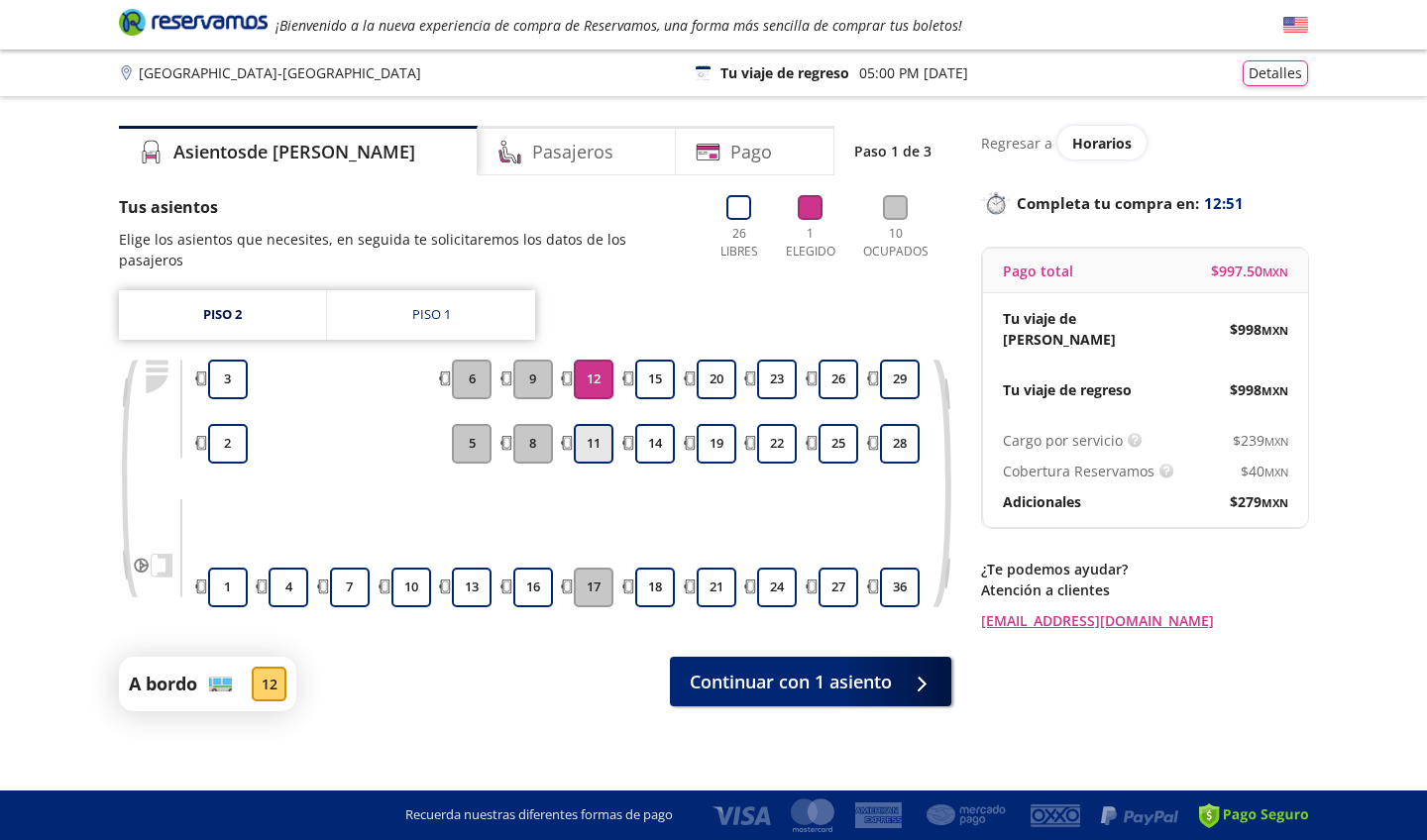 click on "11" at bounding box center (594, 444) 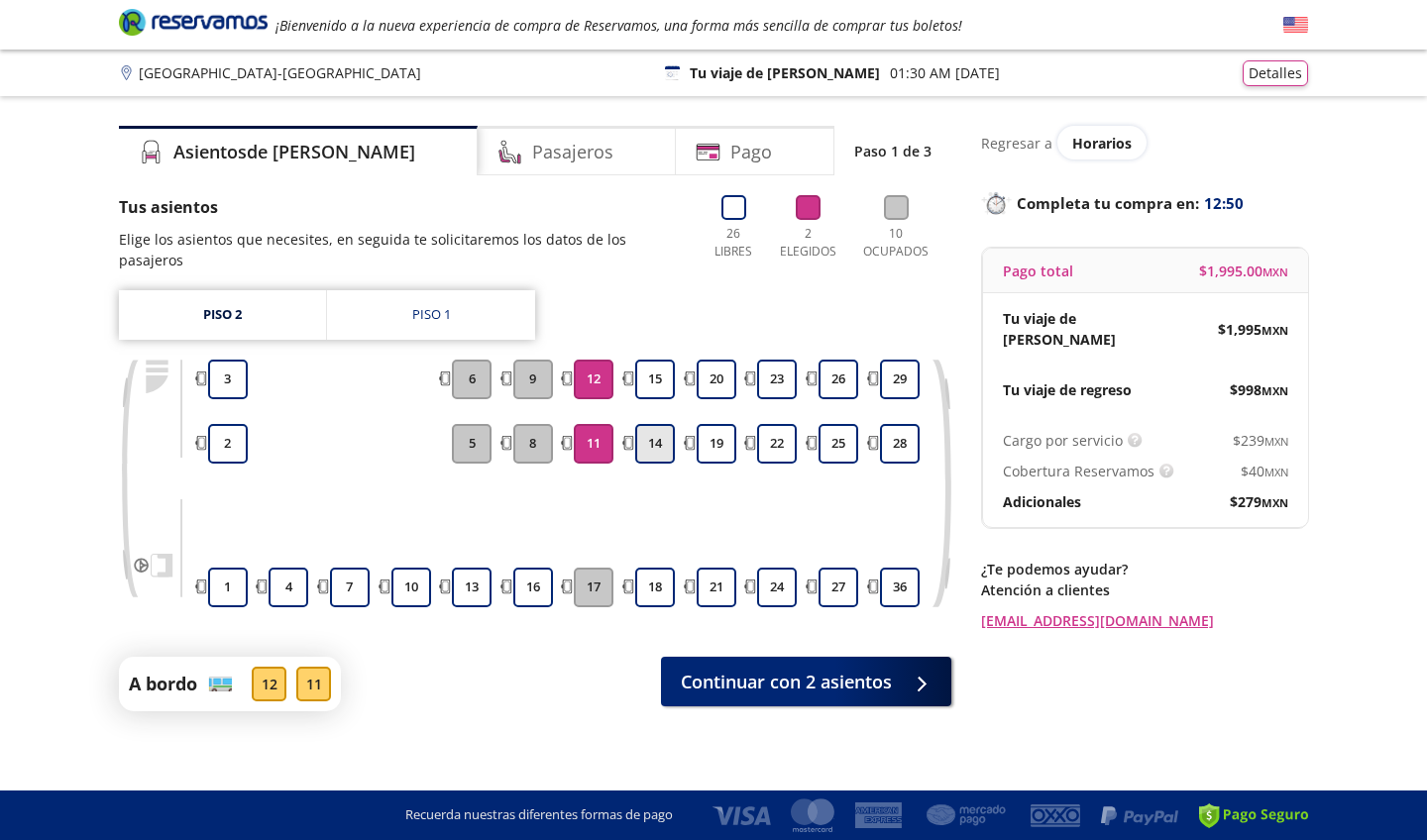 click on "14" at bounding box center (655, 444) 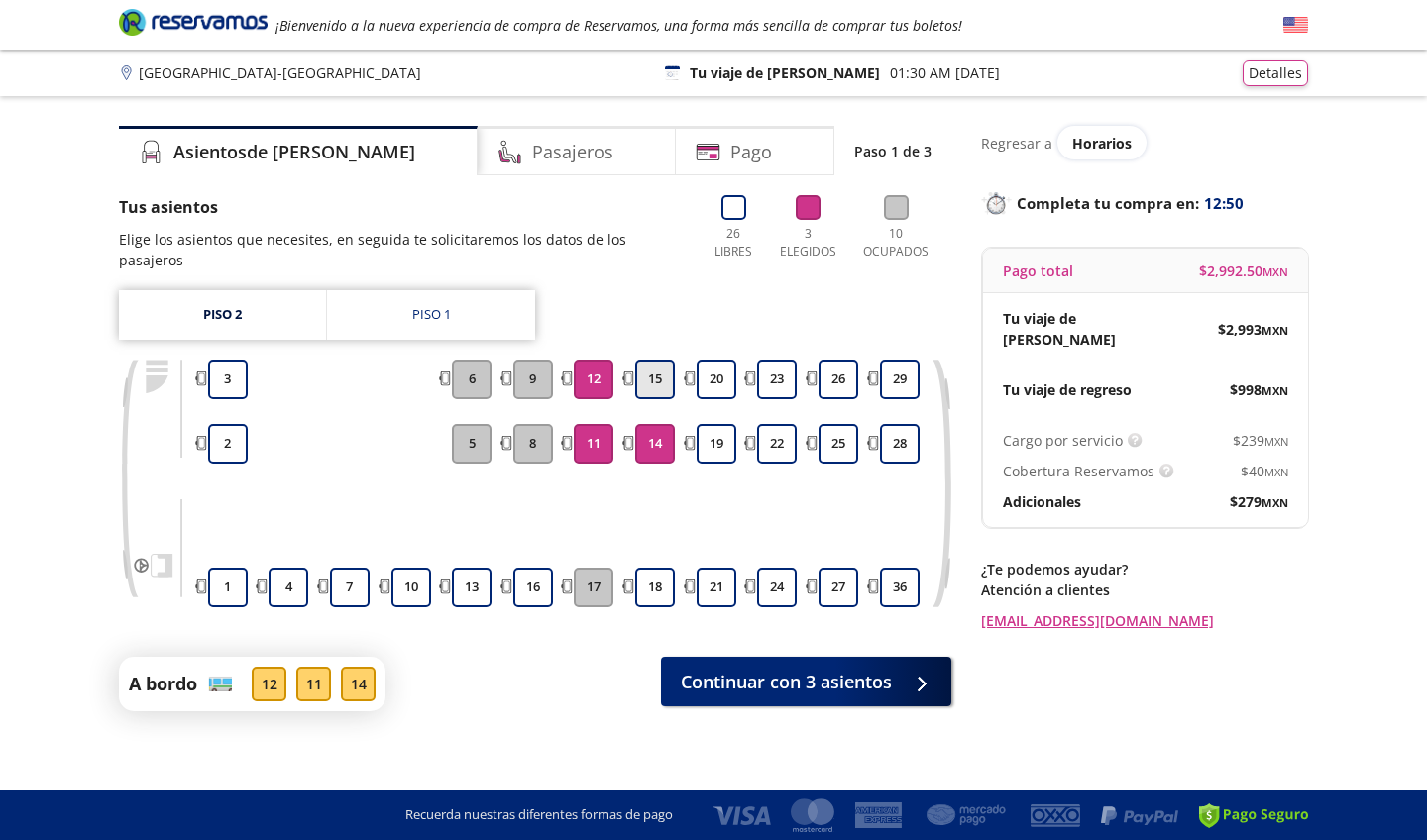 click on "15" at bounding box center [655, 379] 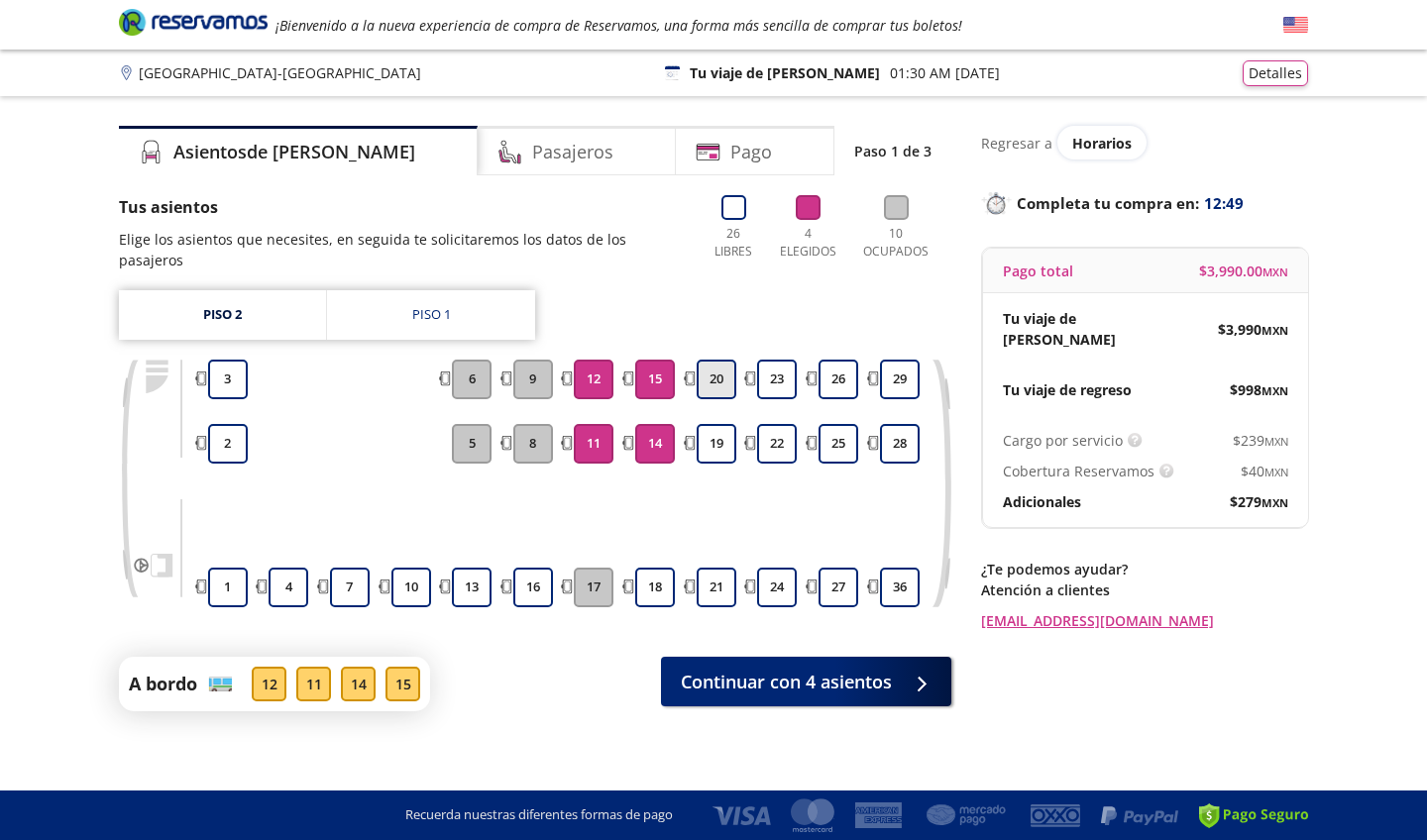 click on "20" at bounding box center [716, 379] 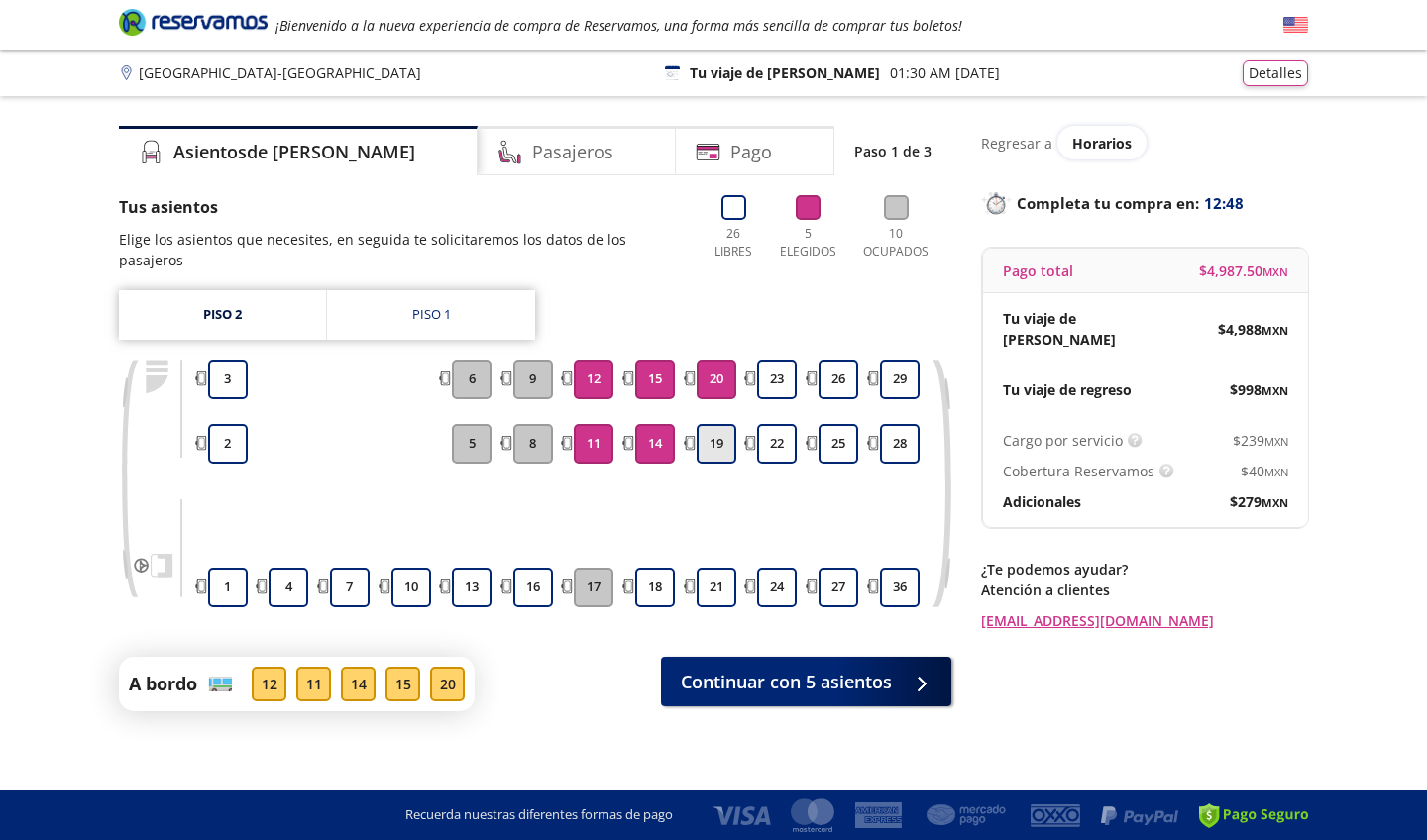 click on "19" at bounding box center [716, 444] 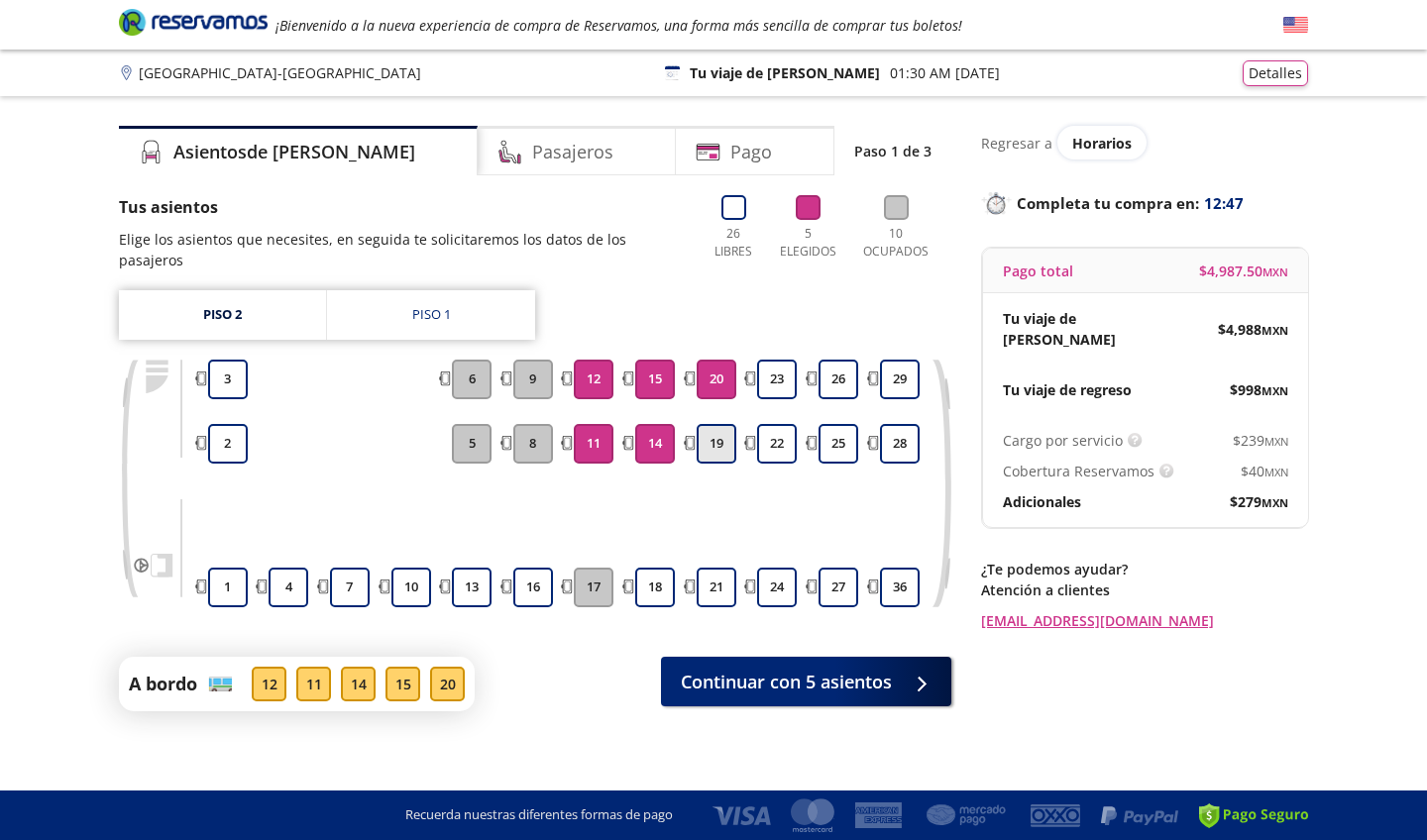 click on "19" at bounding box center [716, 444] 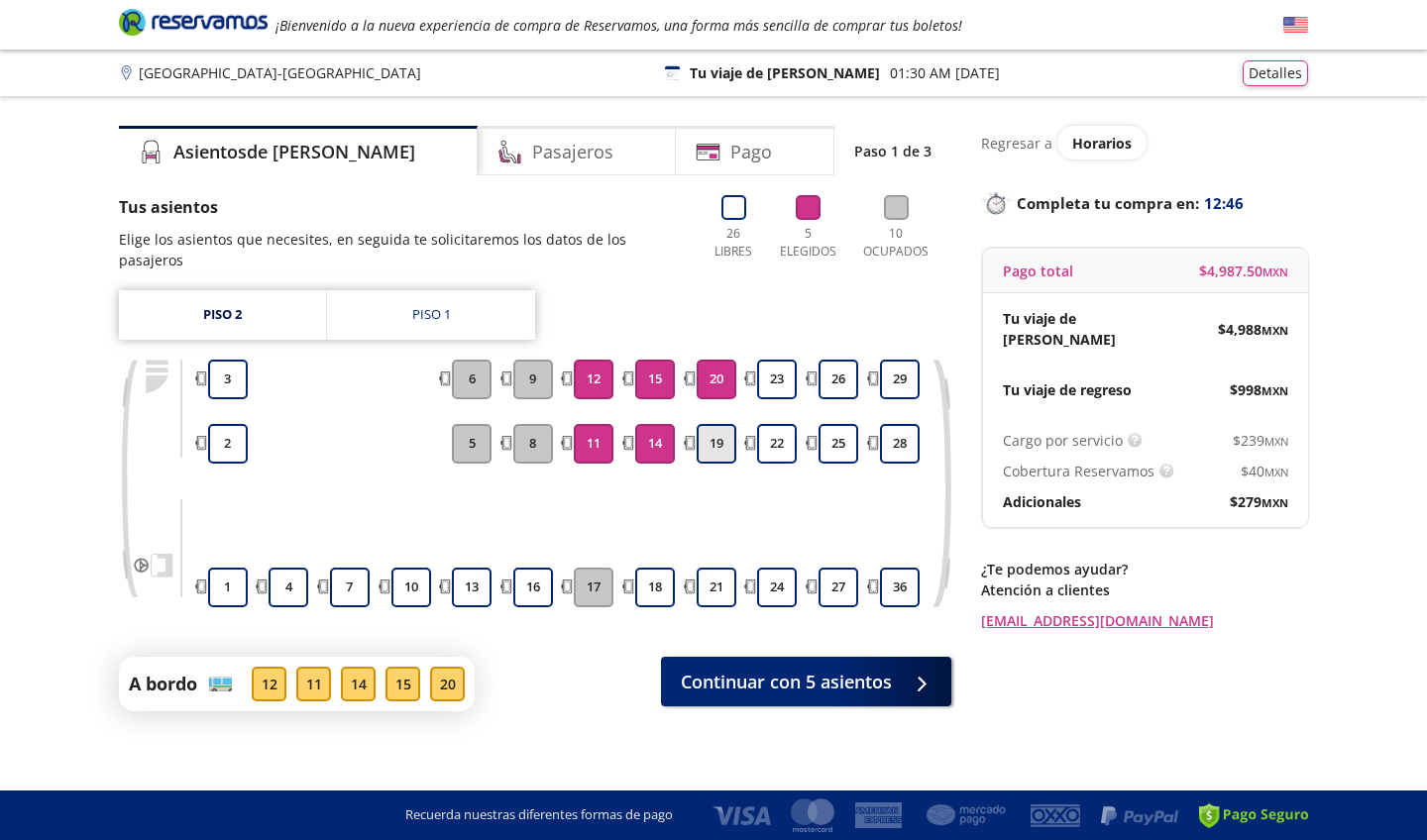 click on "19" at bounding box center [716, 444] 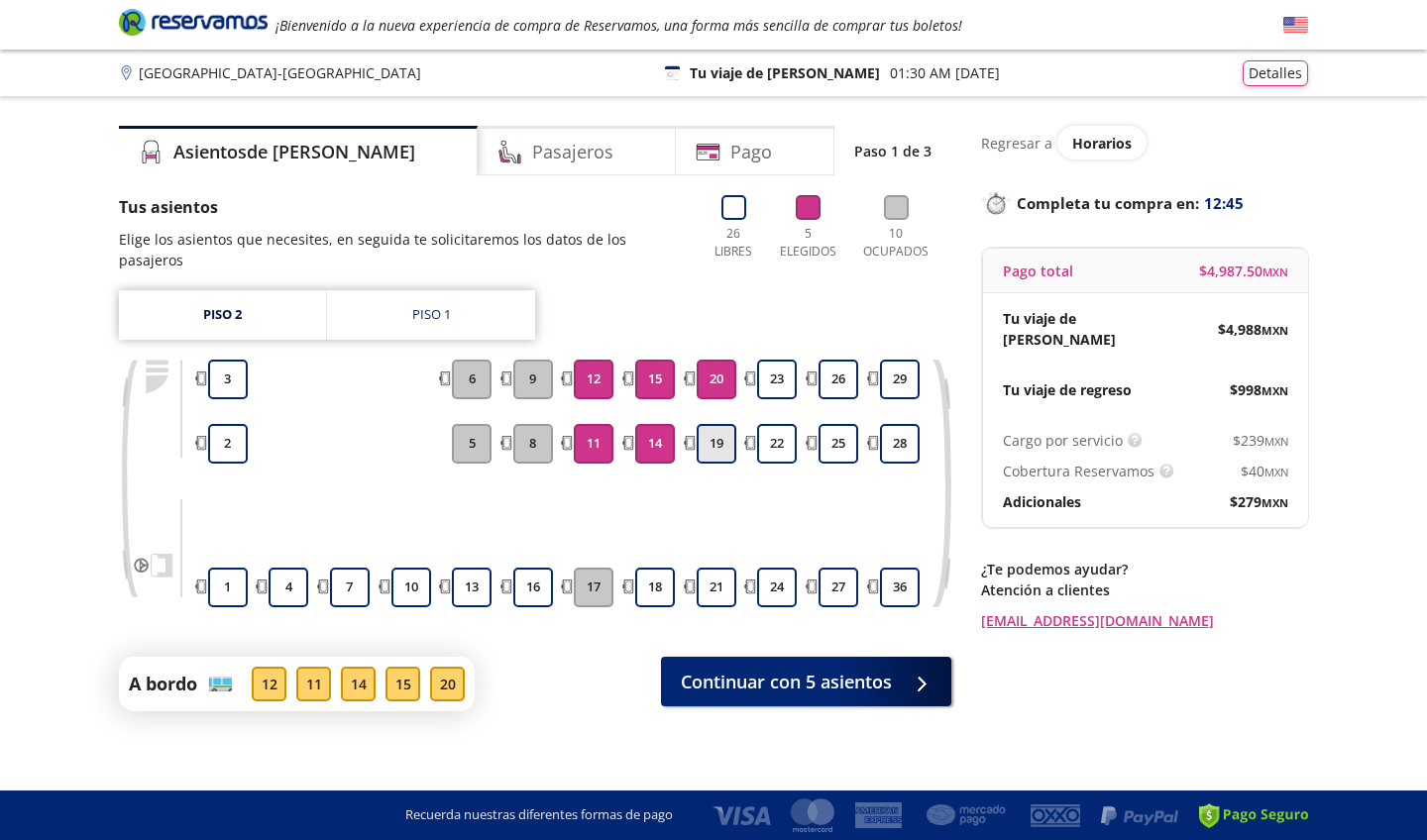 click on "19" at bounding box center [716, 444] 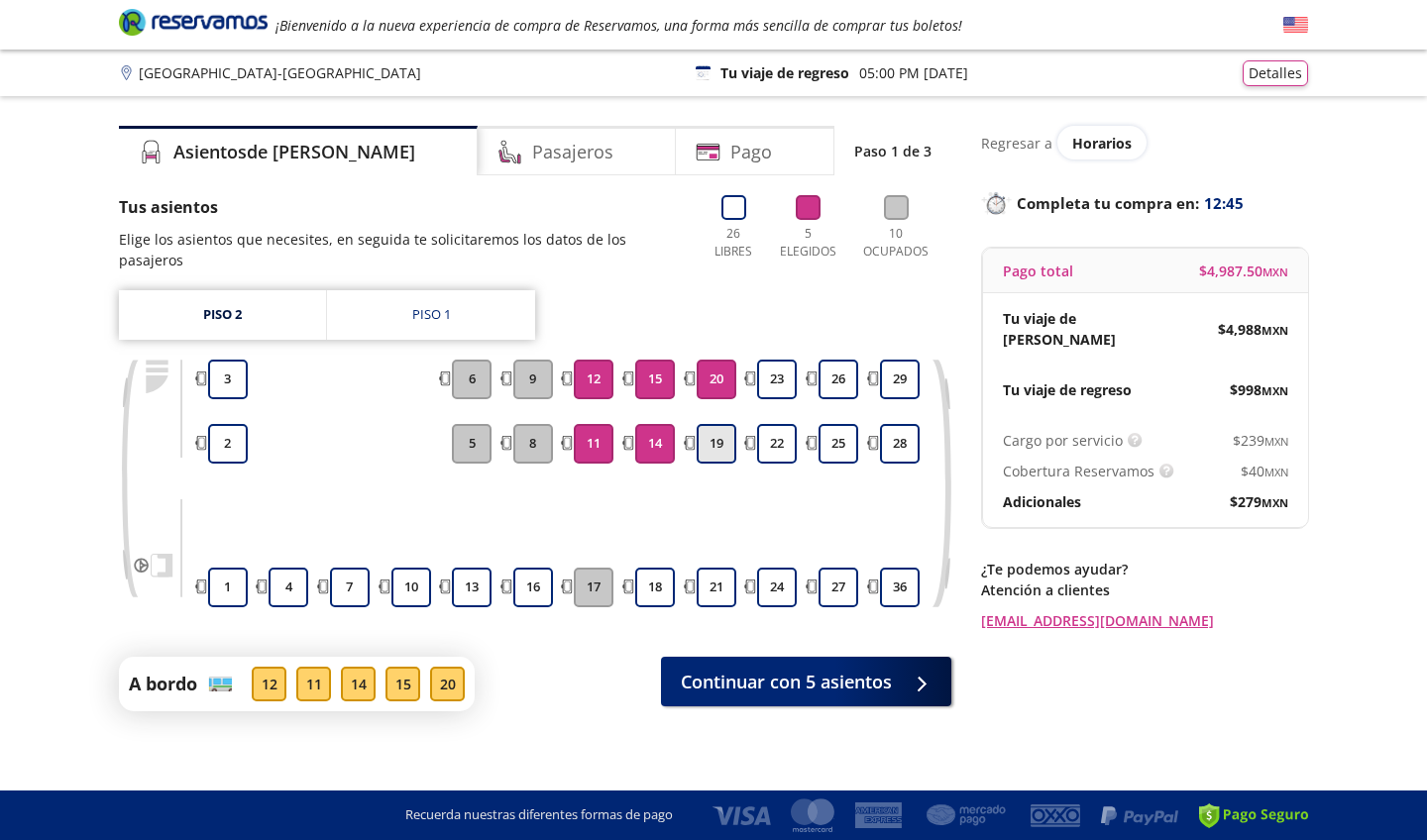 click on "19" at bounding box center (716, 444) 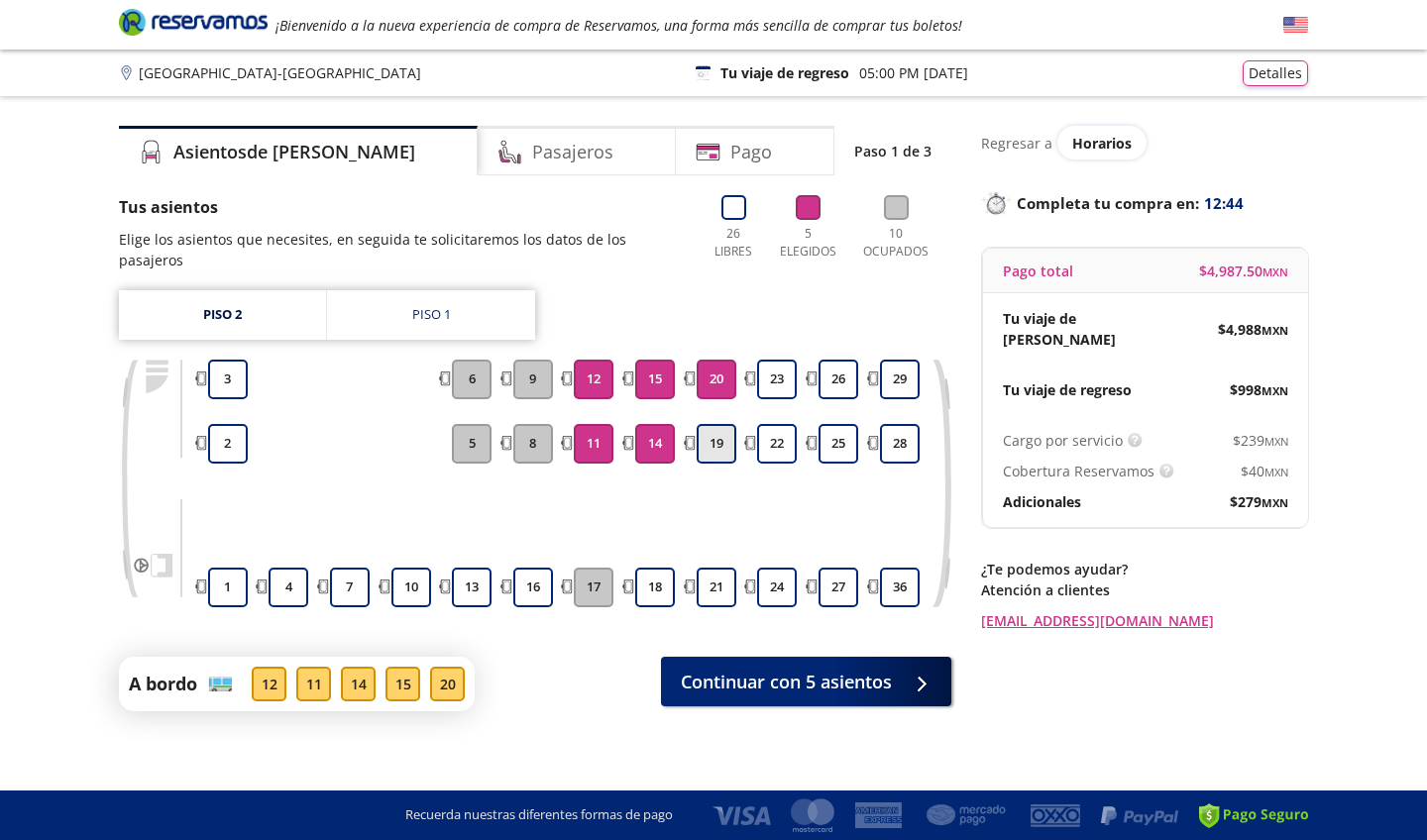 click on "19" at bounding box center (716, 444) 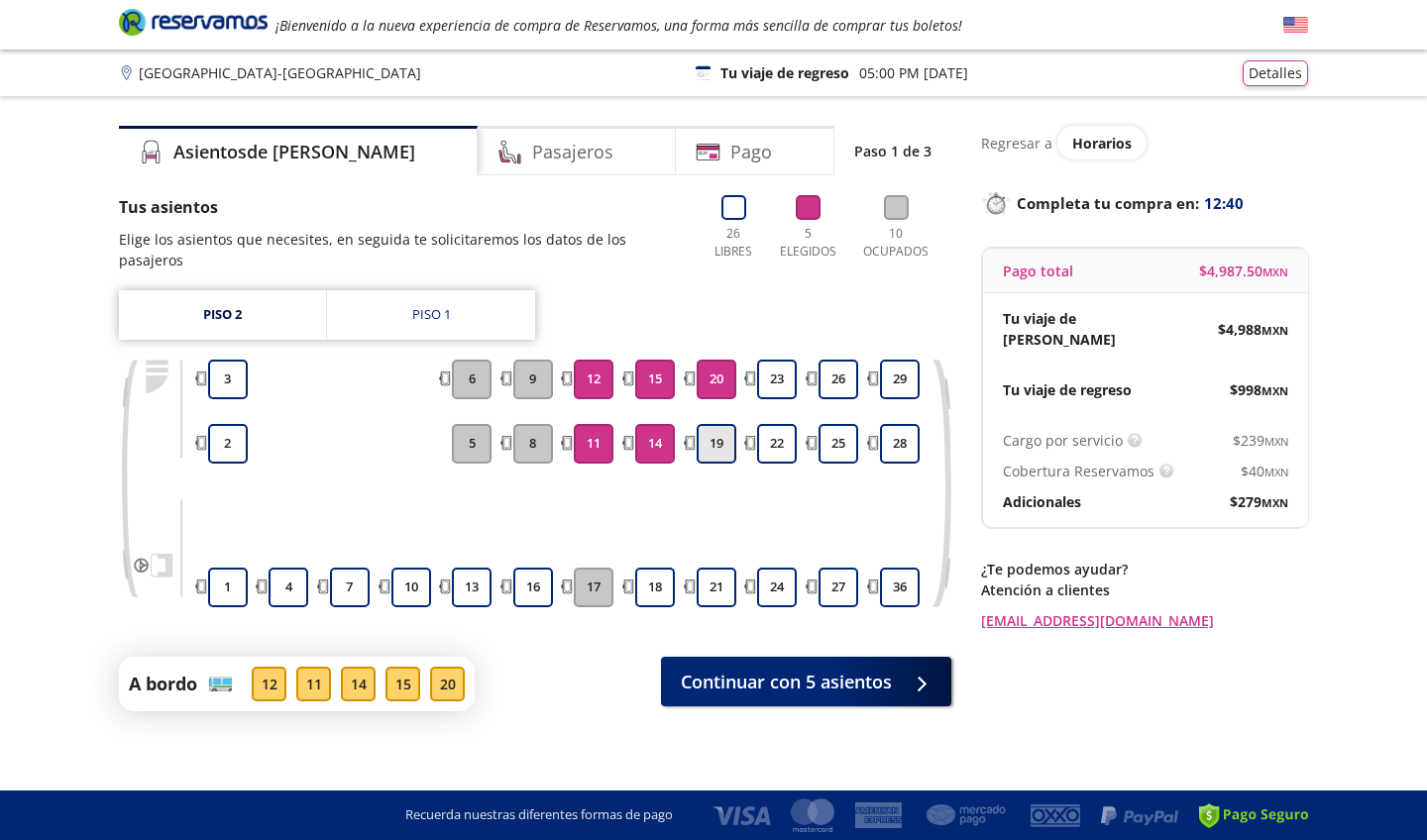 click on "19" at bounding box center (716, 444) 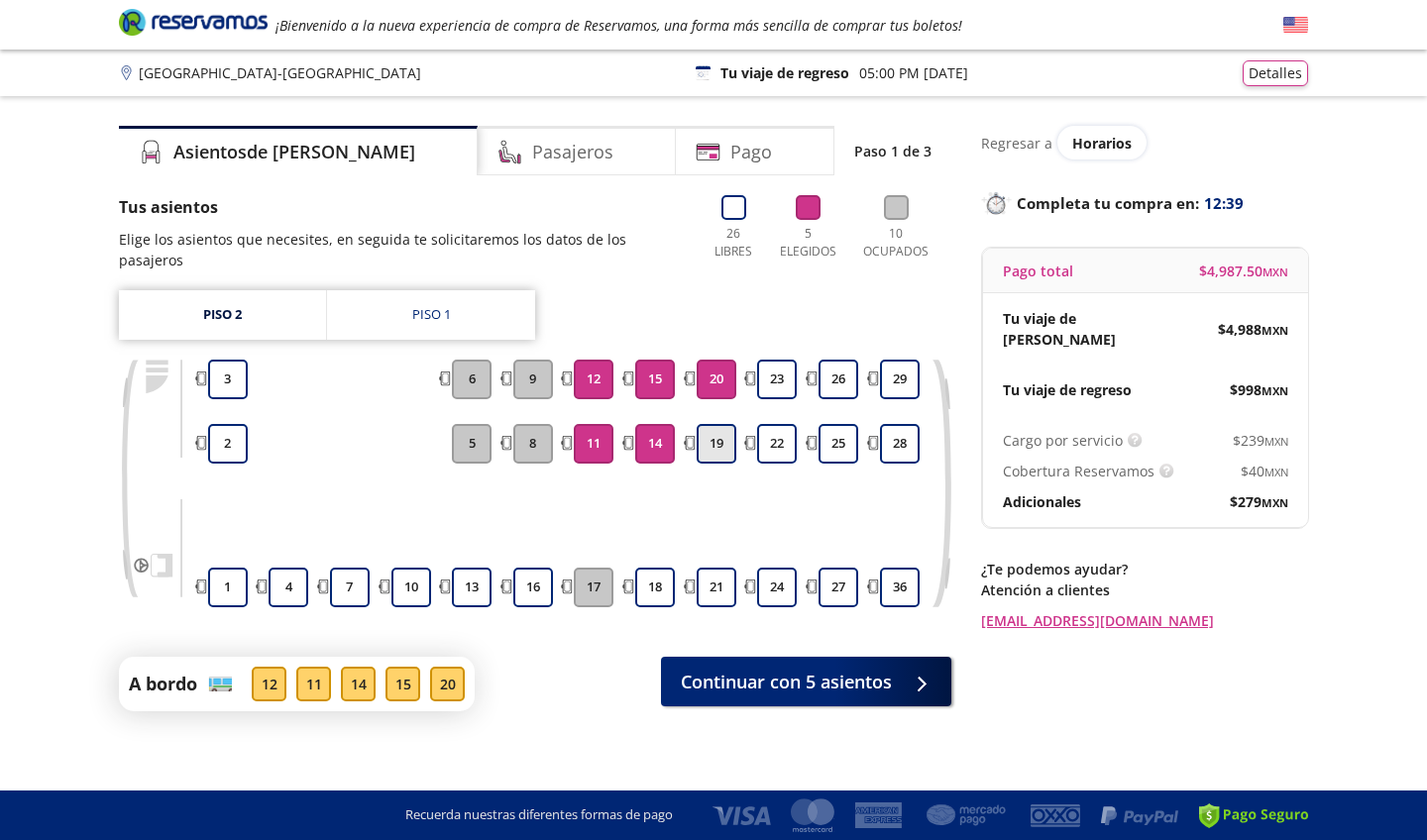 click on "19" at bounding box center [716, 444] 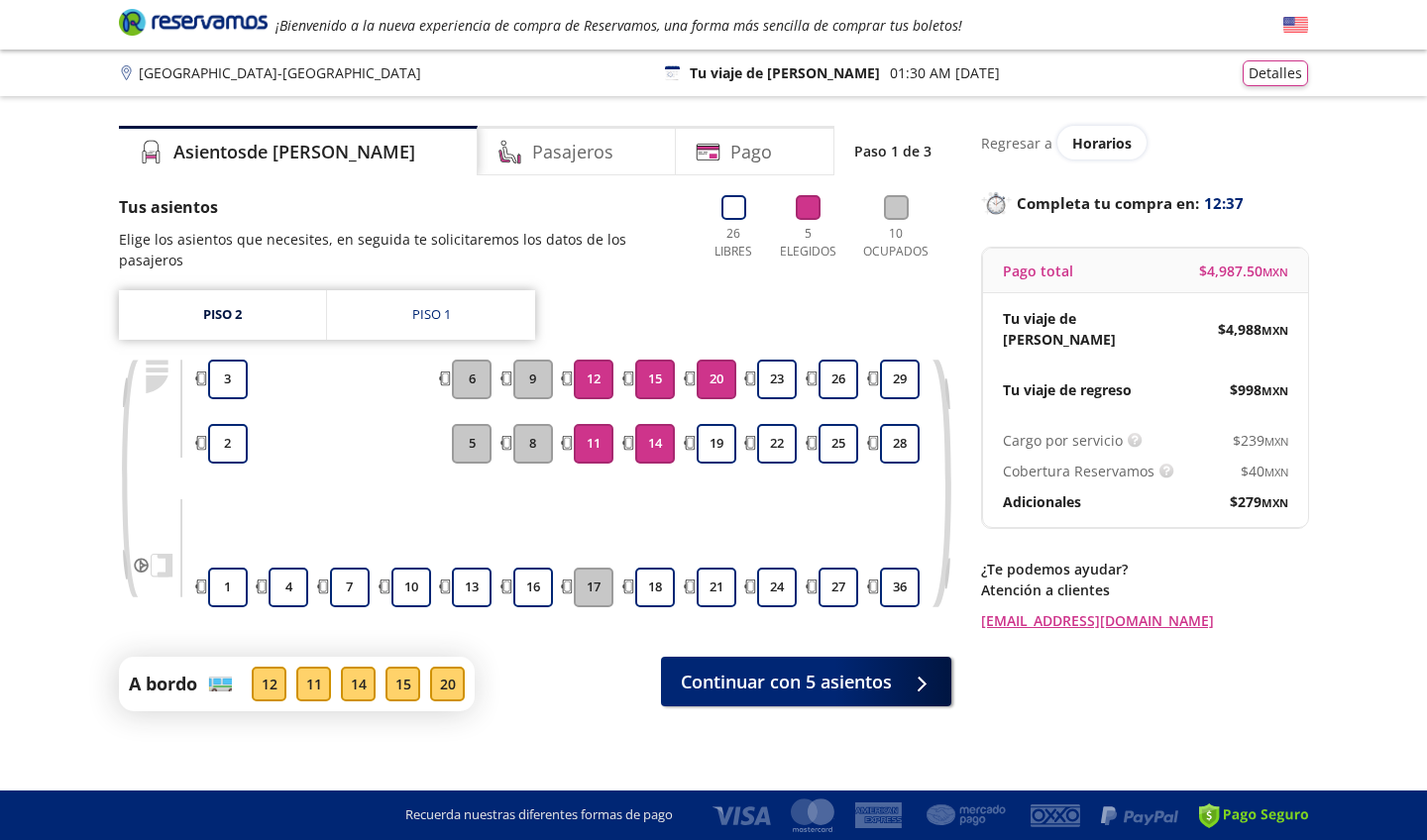 click on "20" at bounding box center [716, 379] 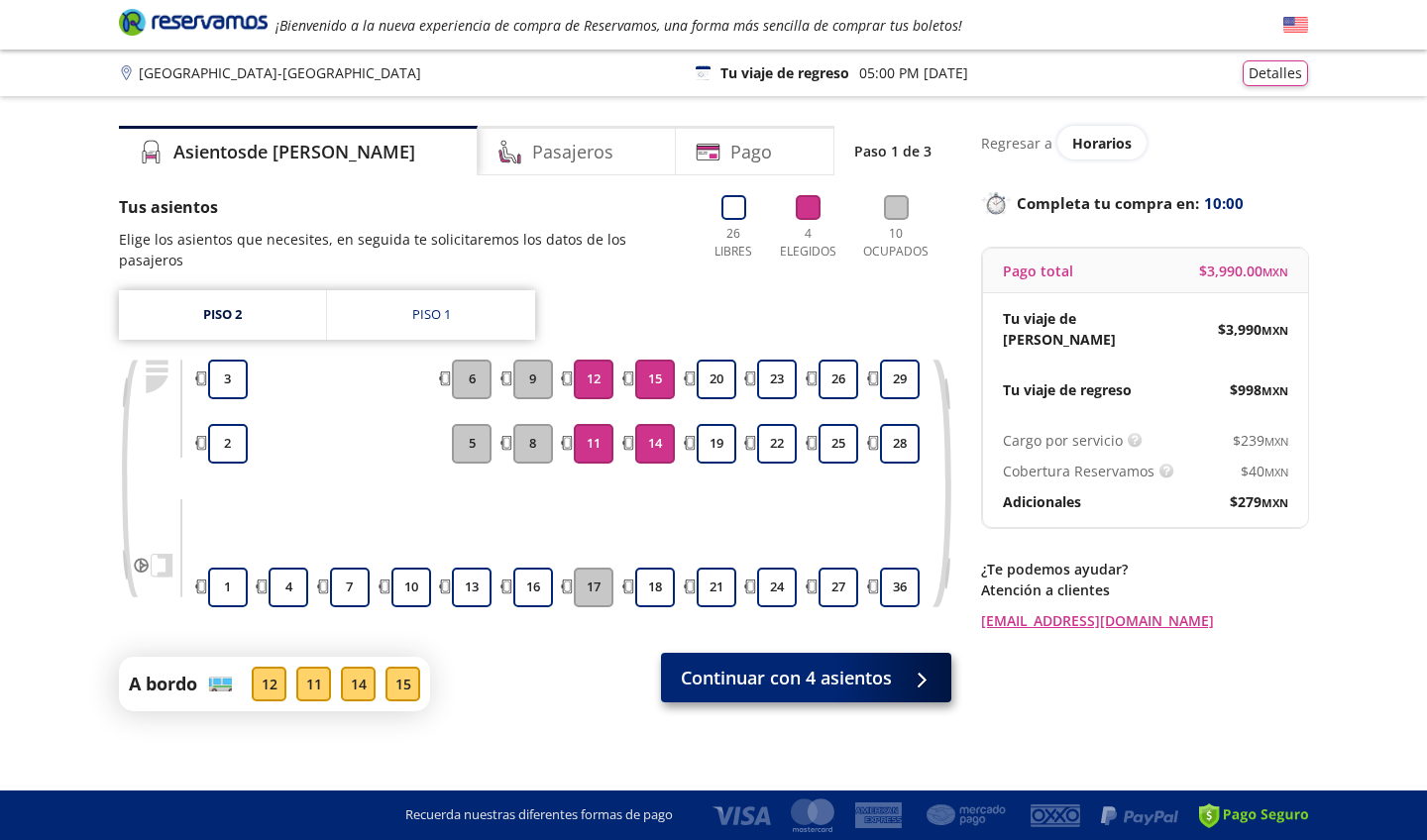 click on "Continuar con 4 asientos" at bounding box center (806, 678) 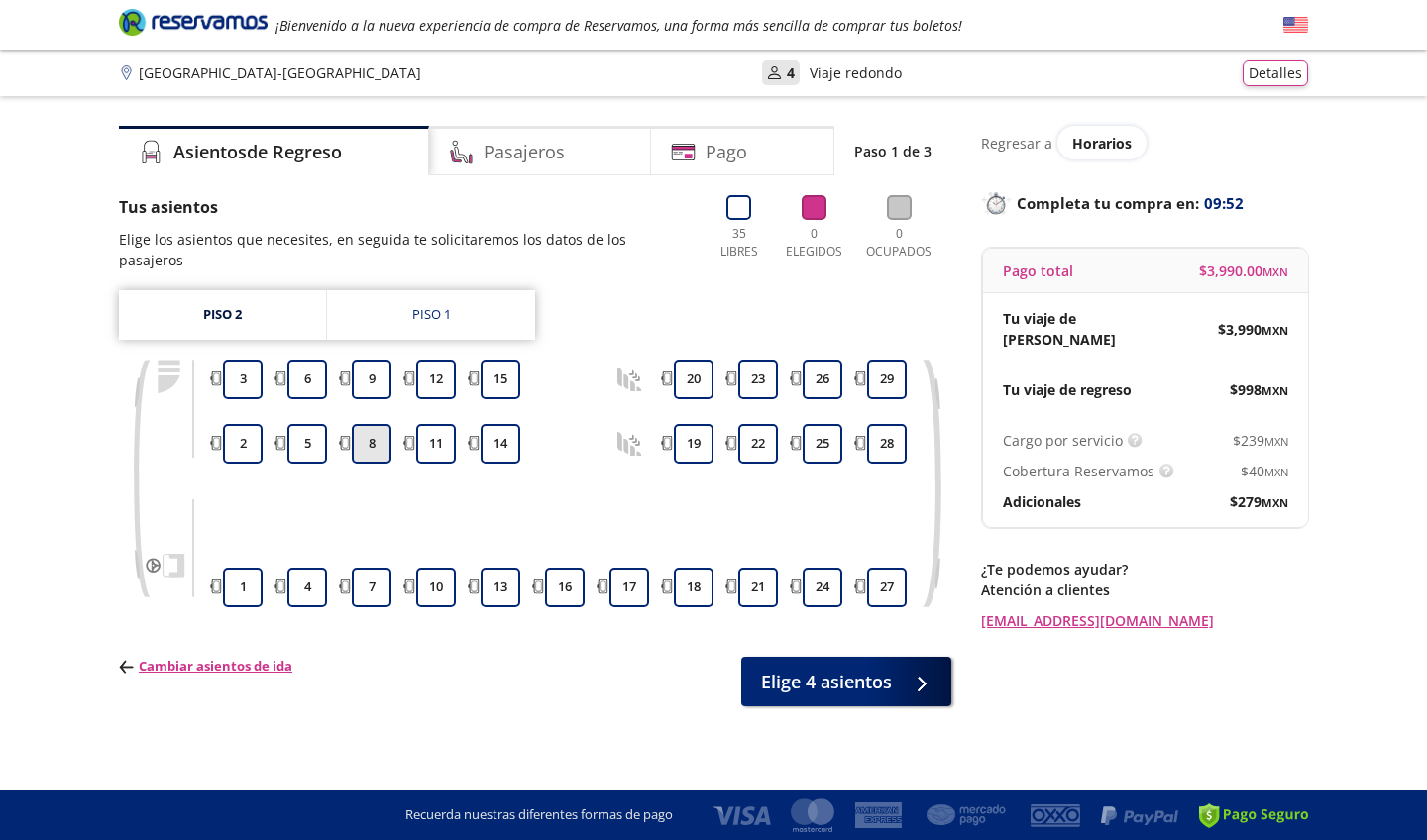 click on "8" at bounding box center [372, 444] 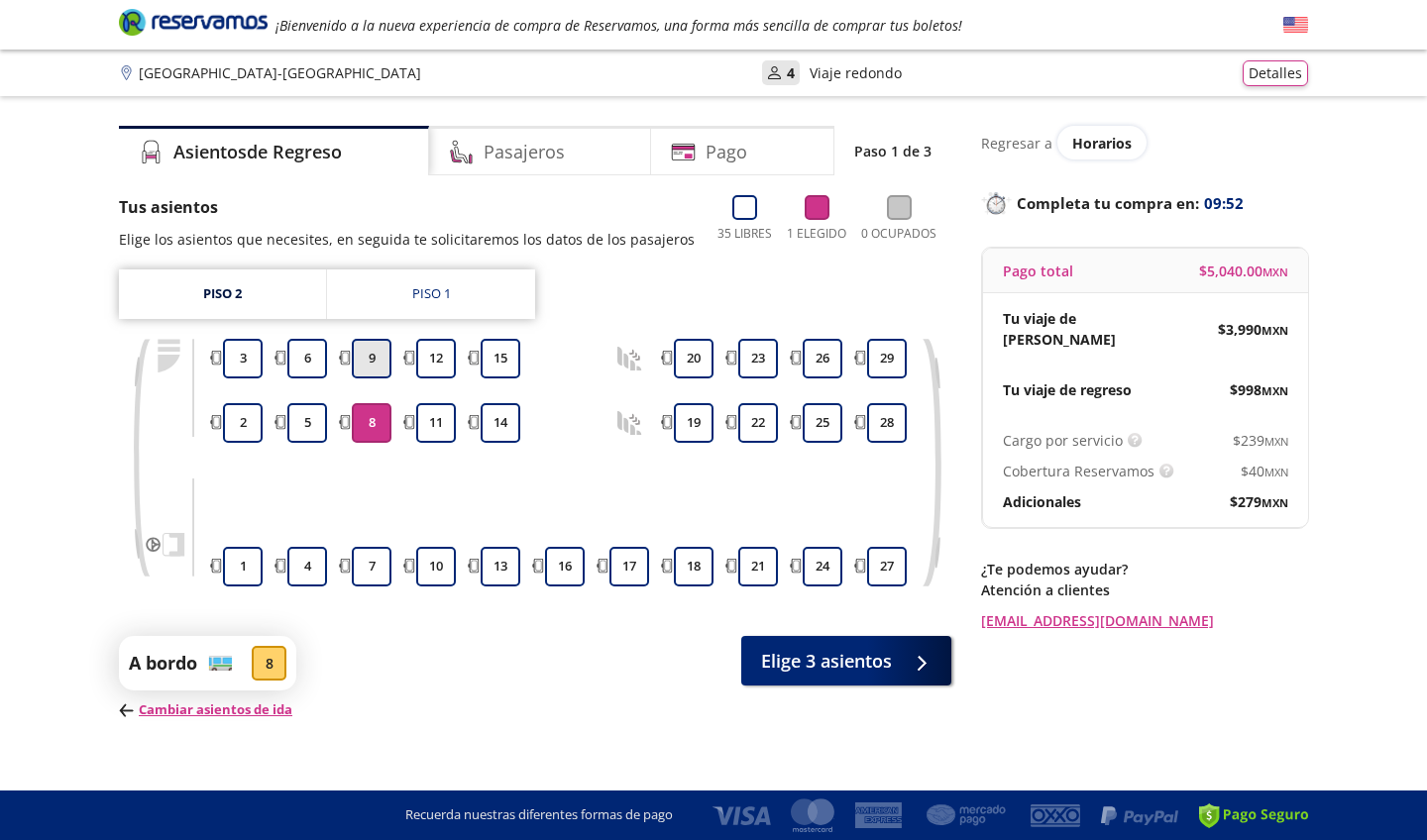 click on "9" at bounding box center (372, 359) 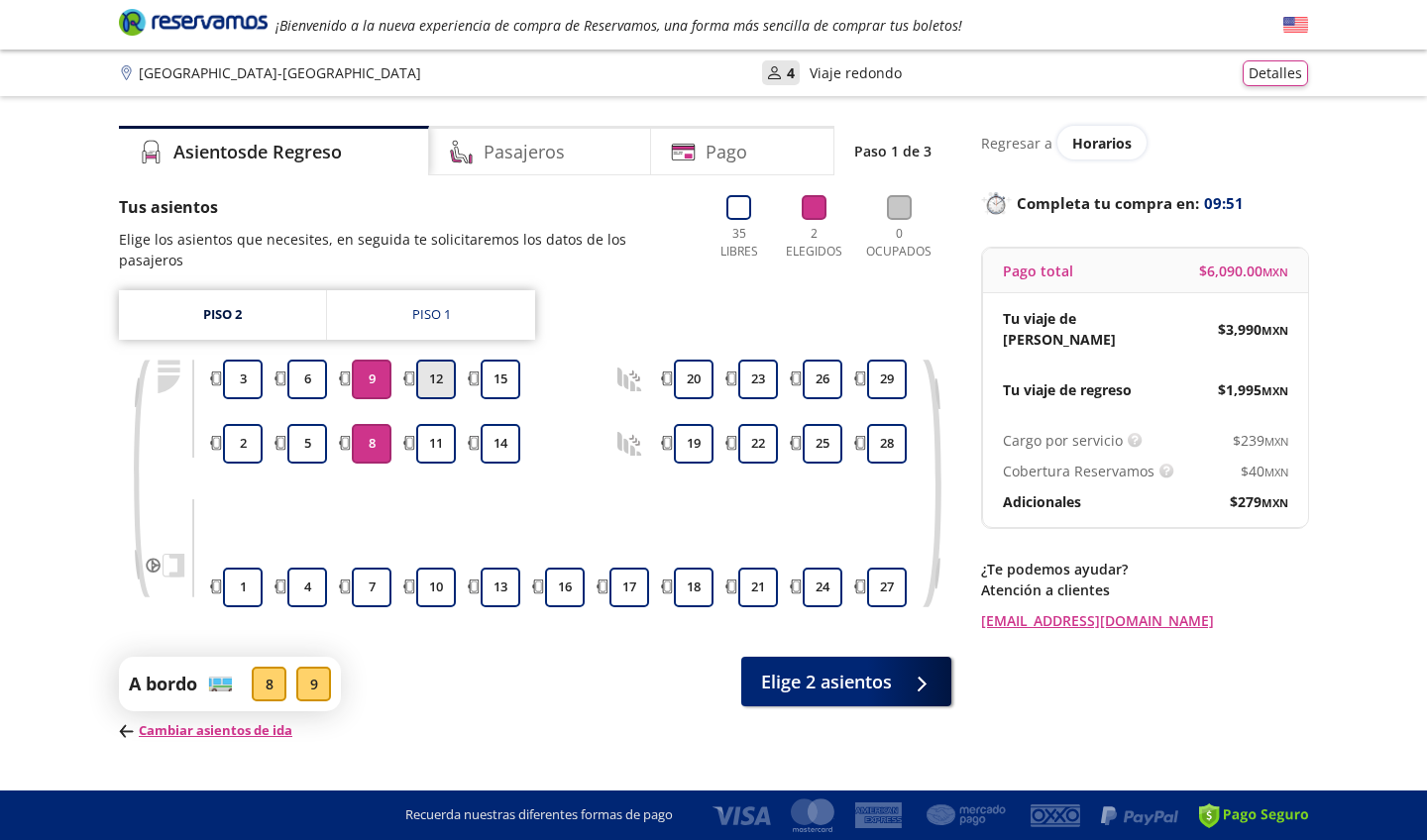 click on "12" at bounding box center (436, 379) 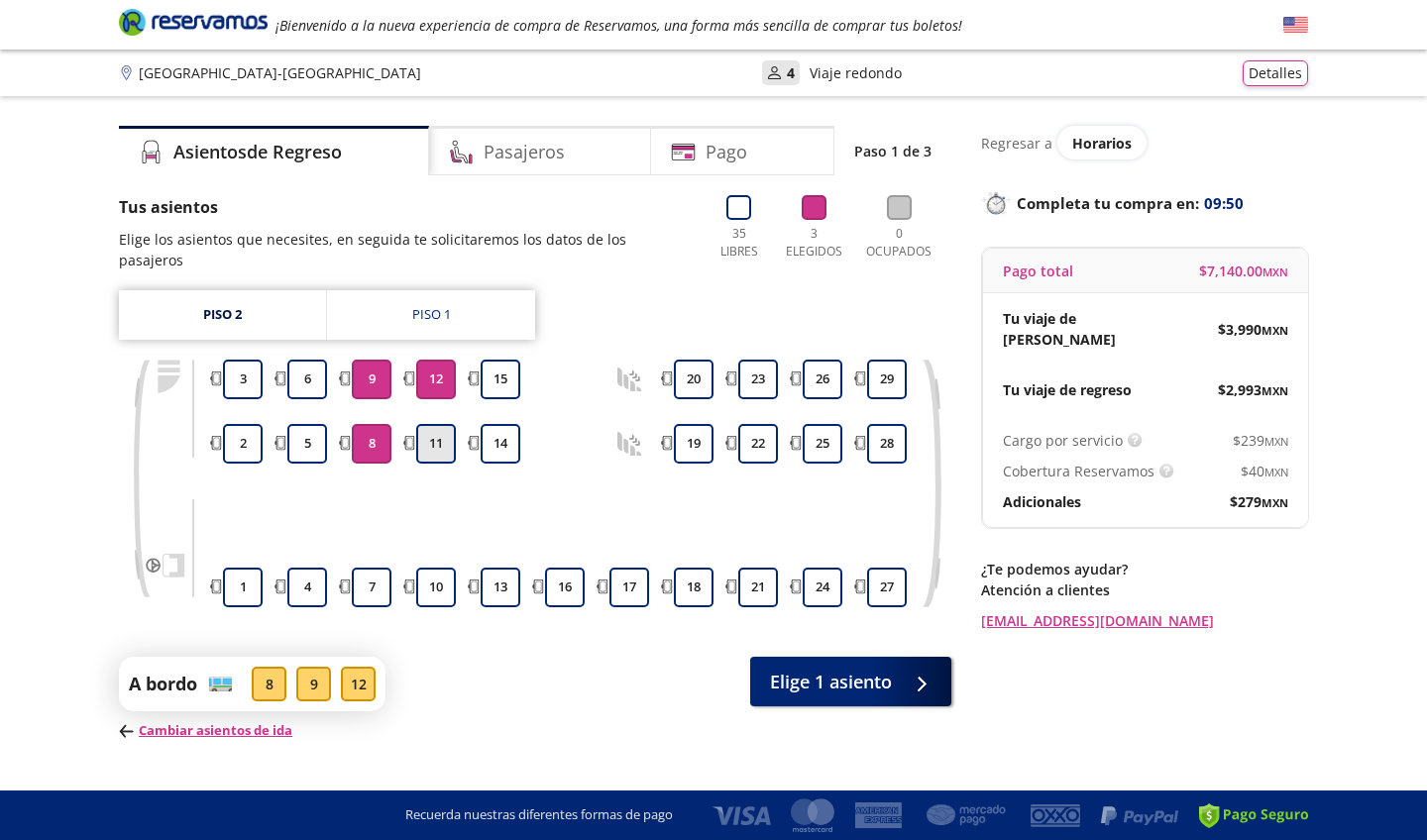 click on "11" at bounding box center [436, 444] 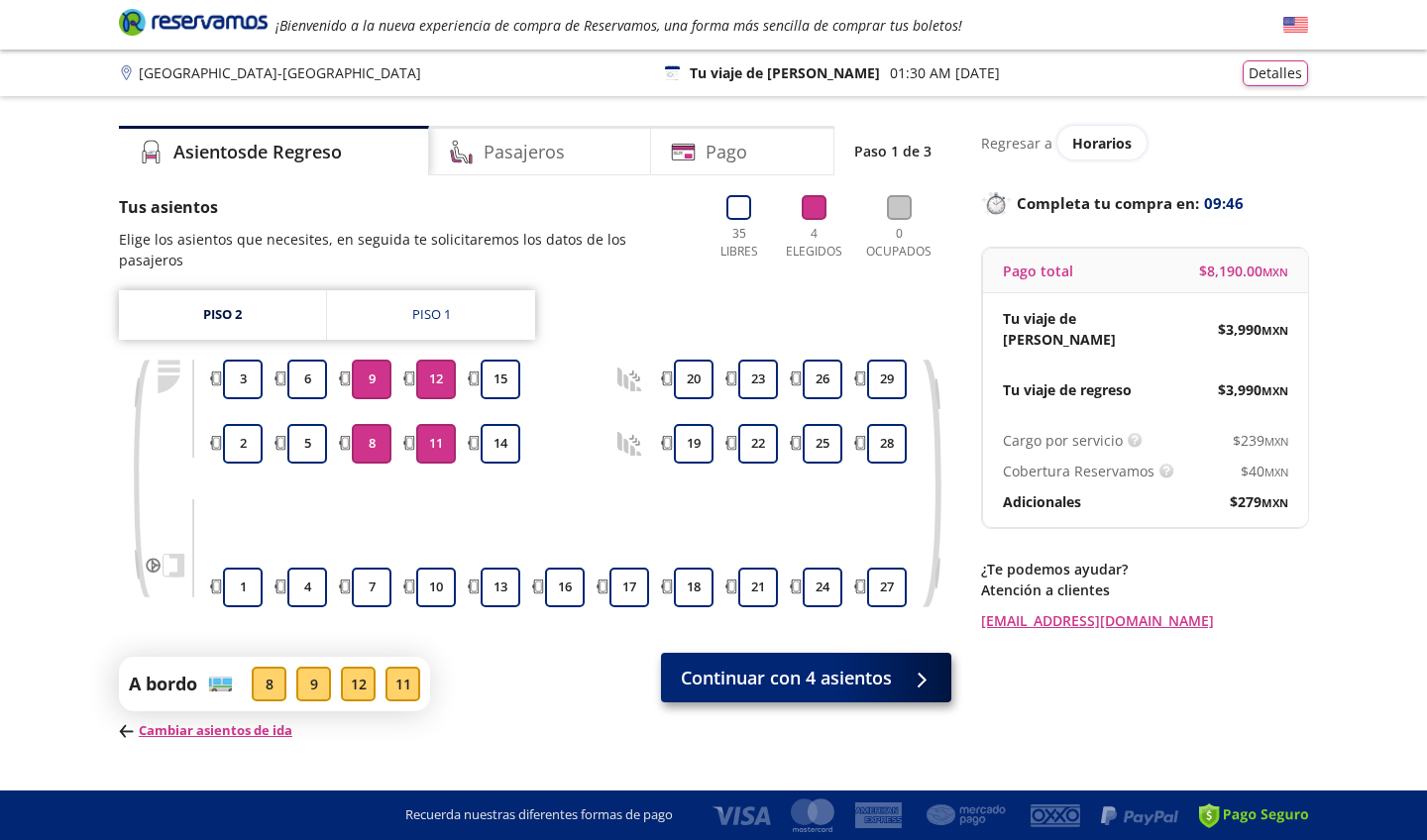click on "Continuar con 4 asientos" at bounding box center [806, 678] 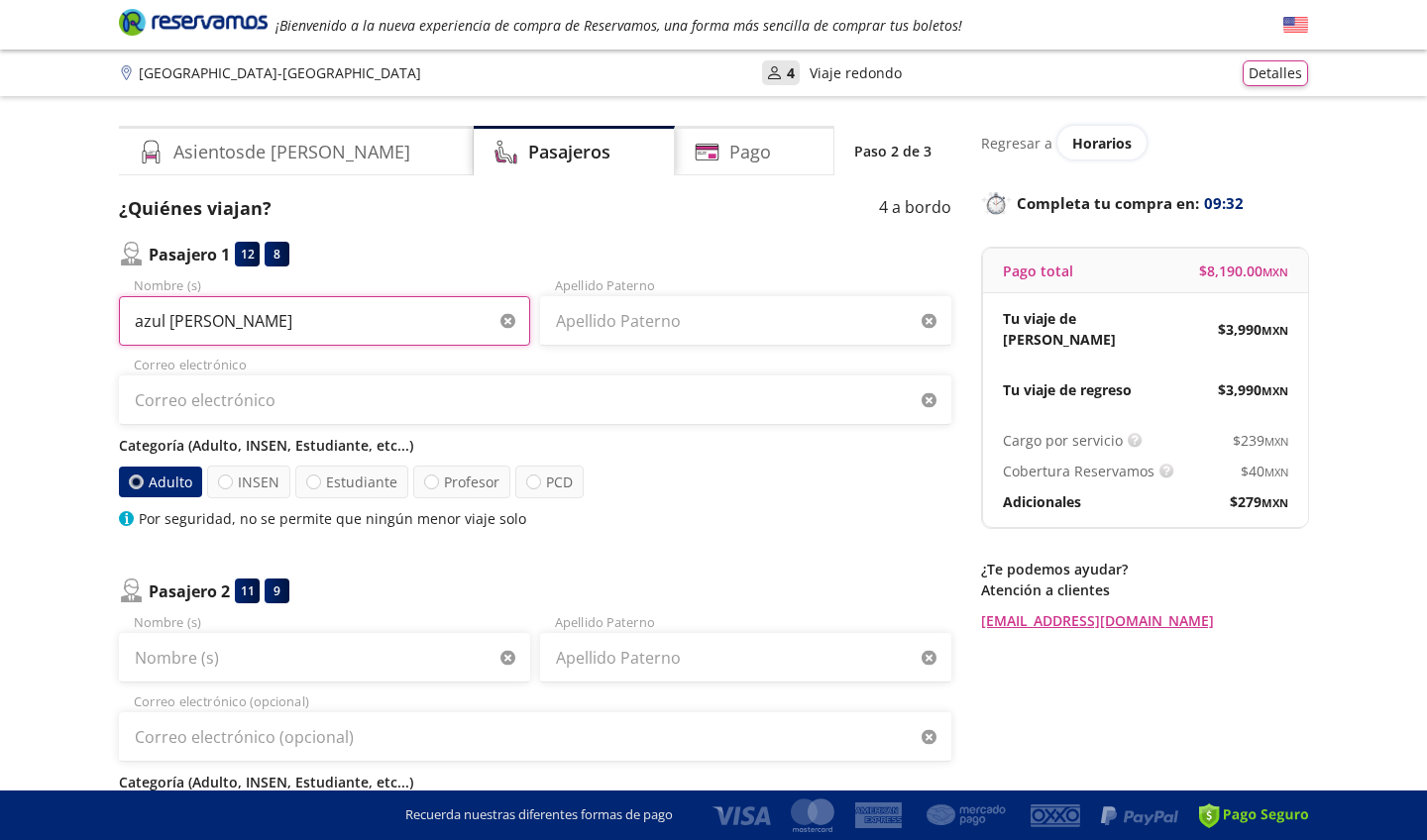 type on "azul [PERSON_NAME]" 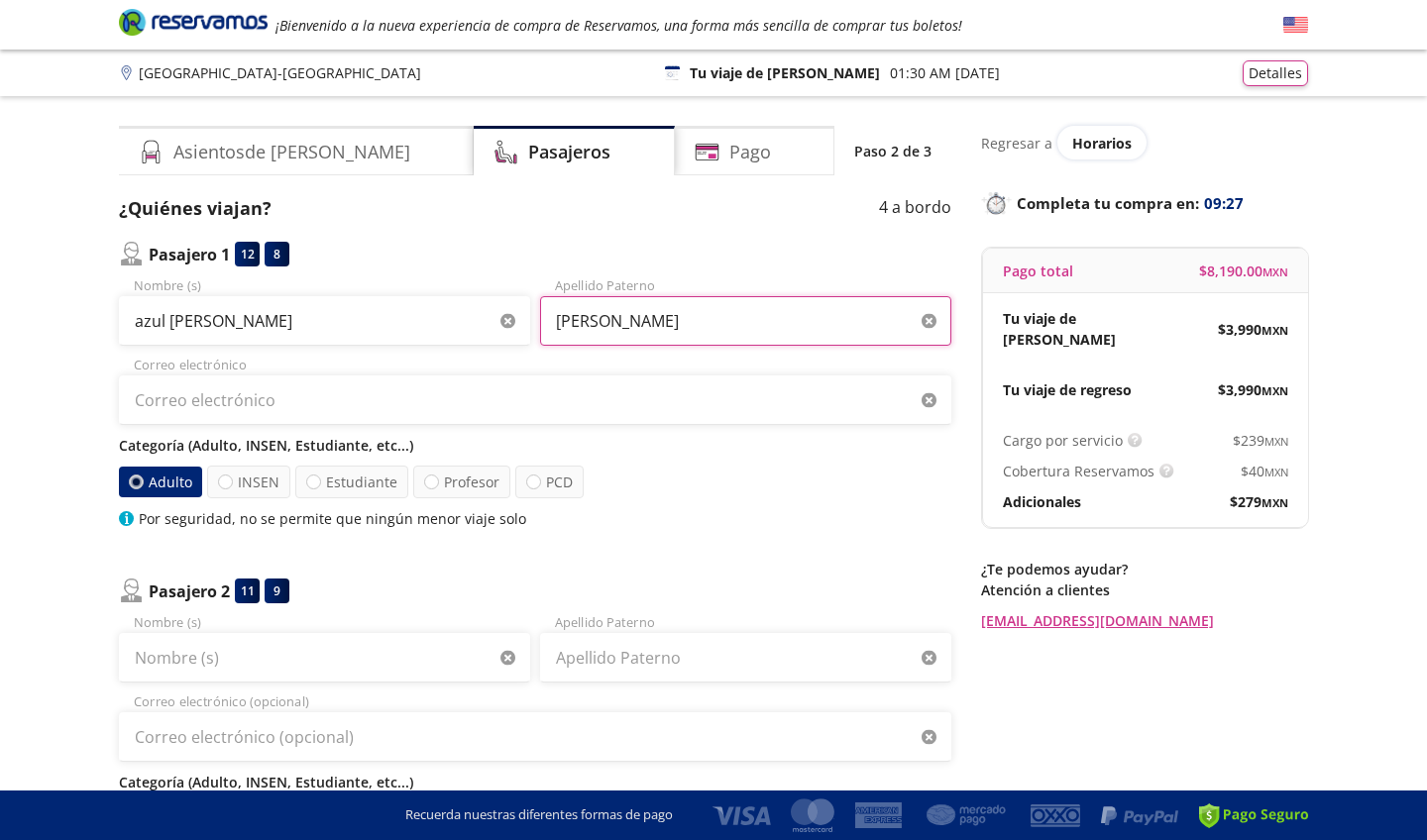 type on "[PERSON_NAME]" 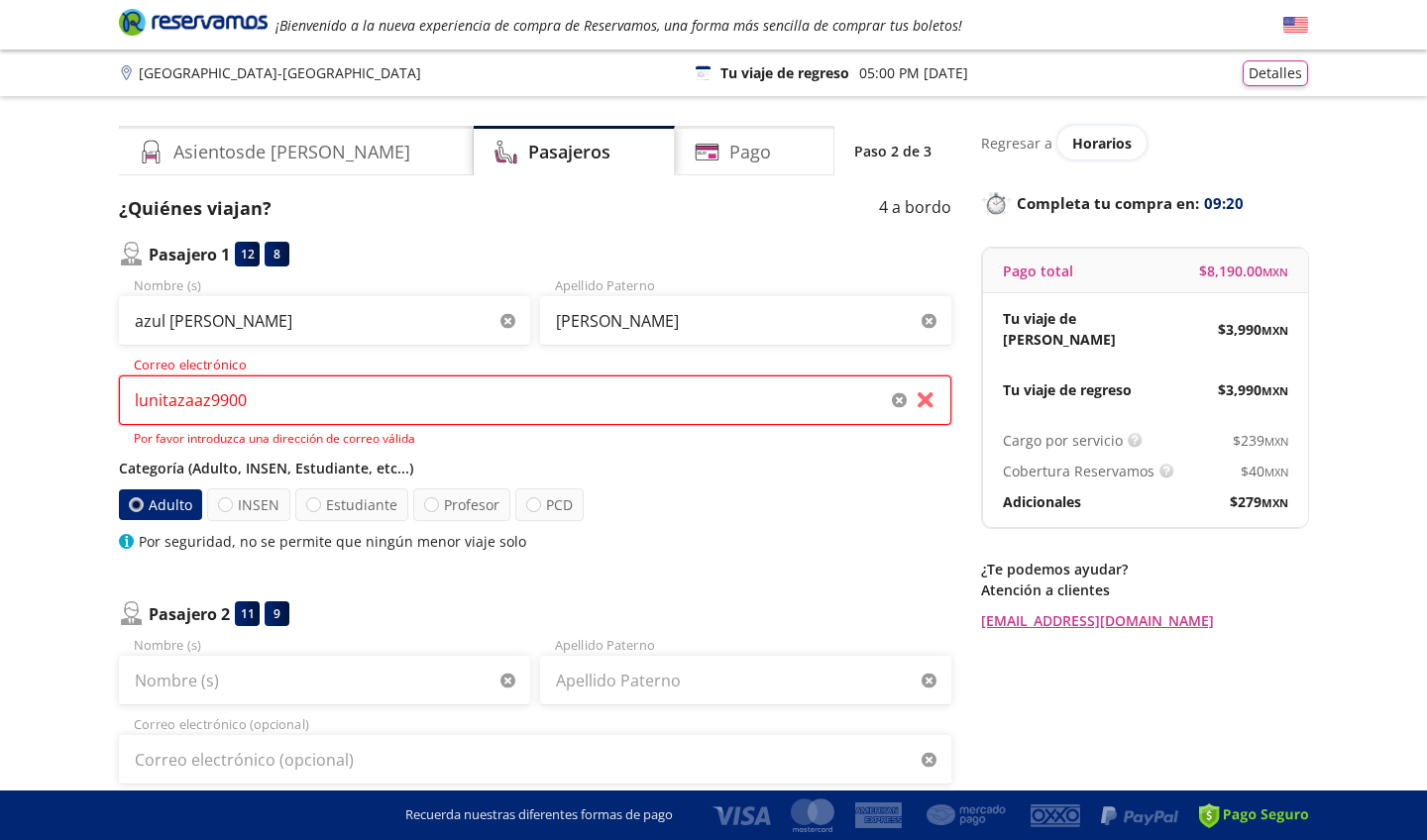 click on "lunitazaaz9900" at bounding box center (535, 400) 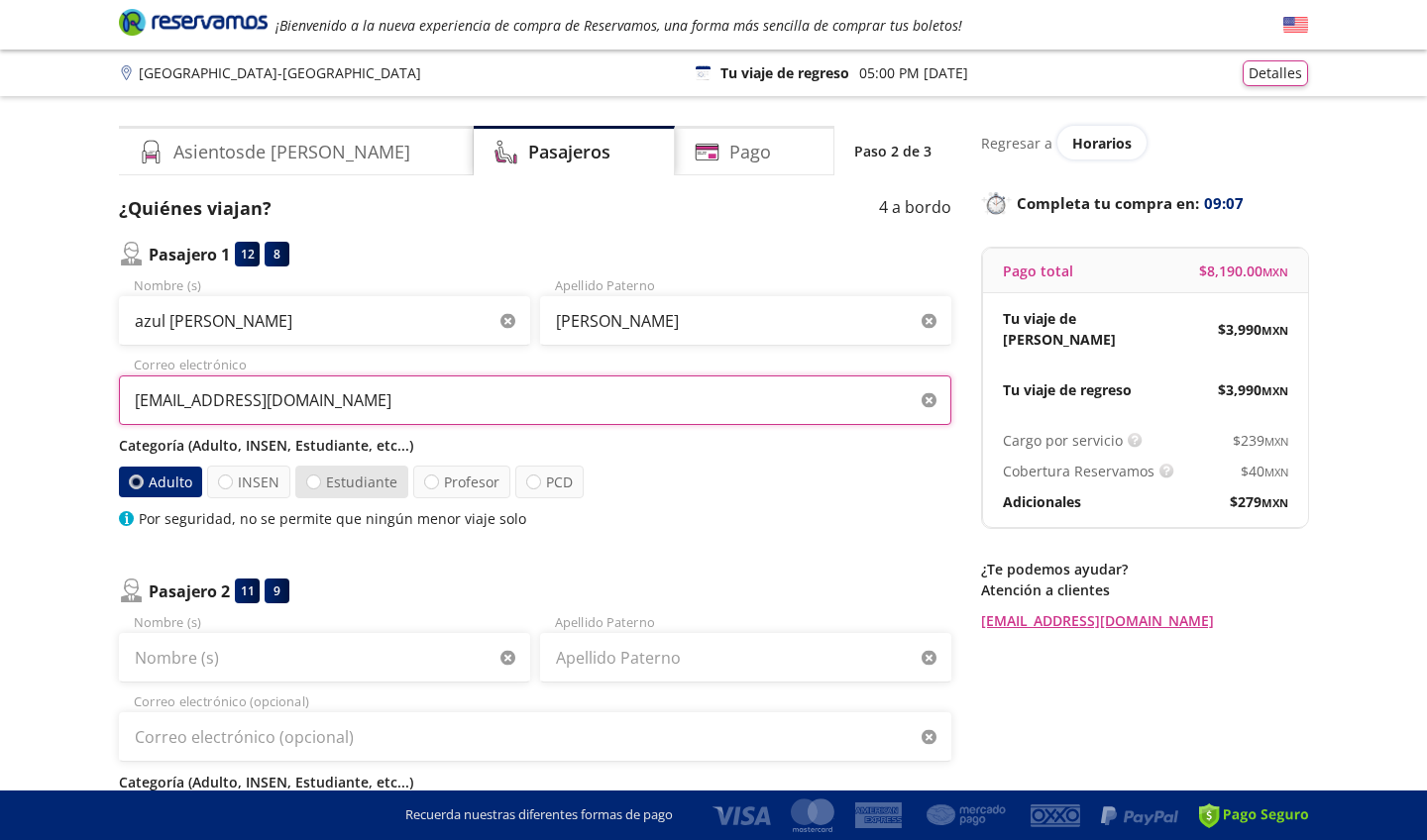 type on "[EMAIL_ADDRESS][DOMAIN_NAME]" 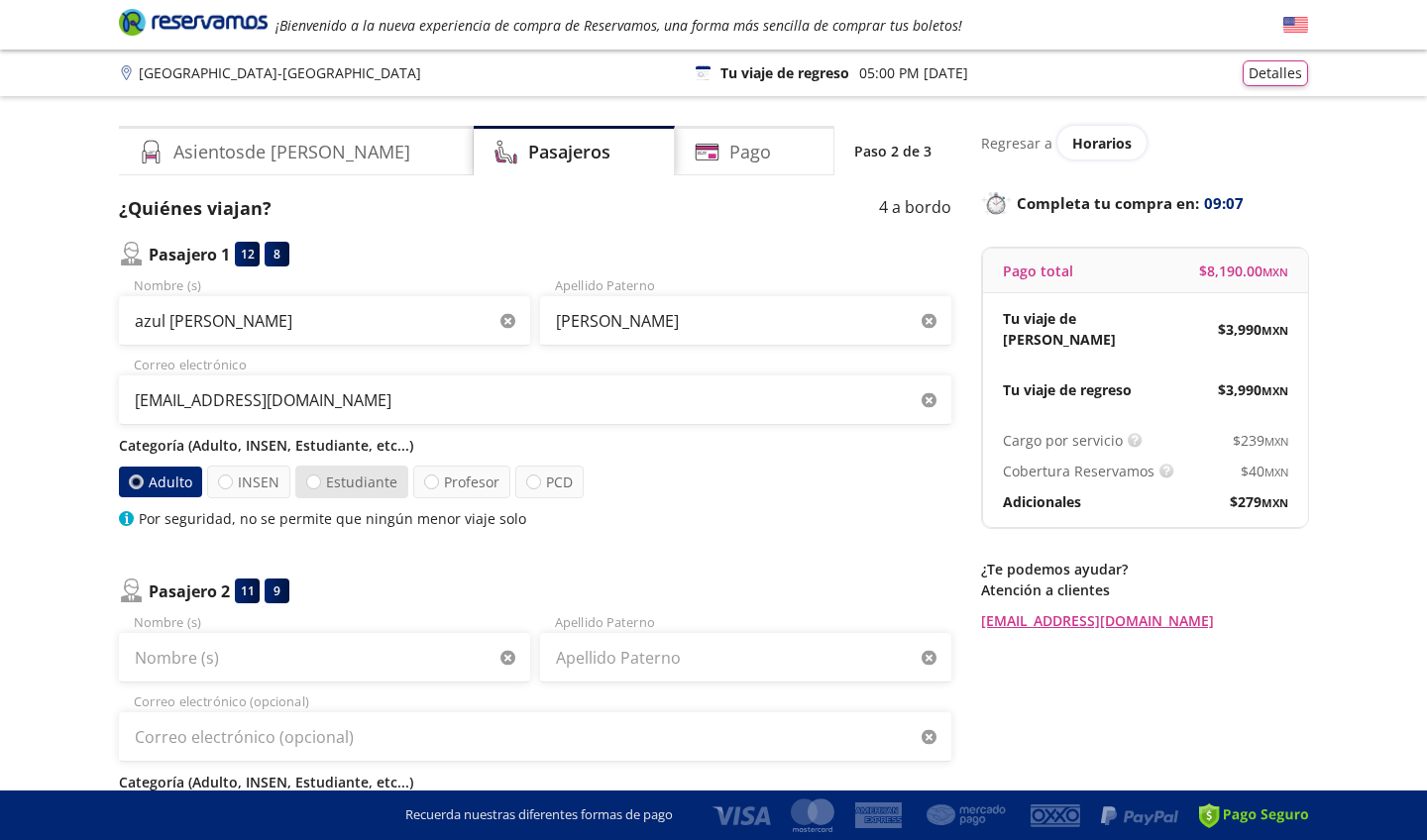 click on "Estudiante" at bounding box center [352, 481] 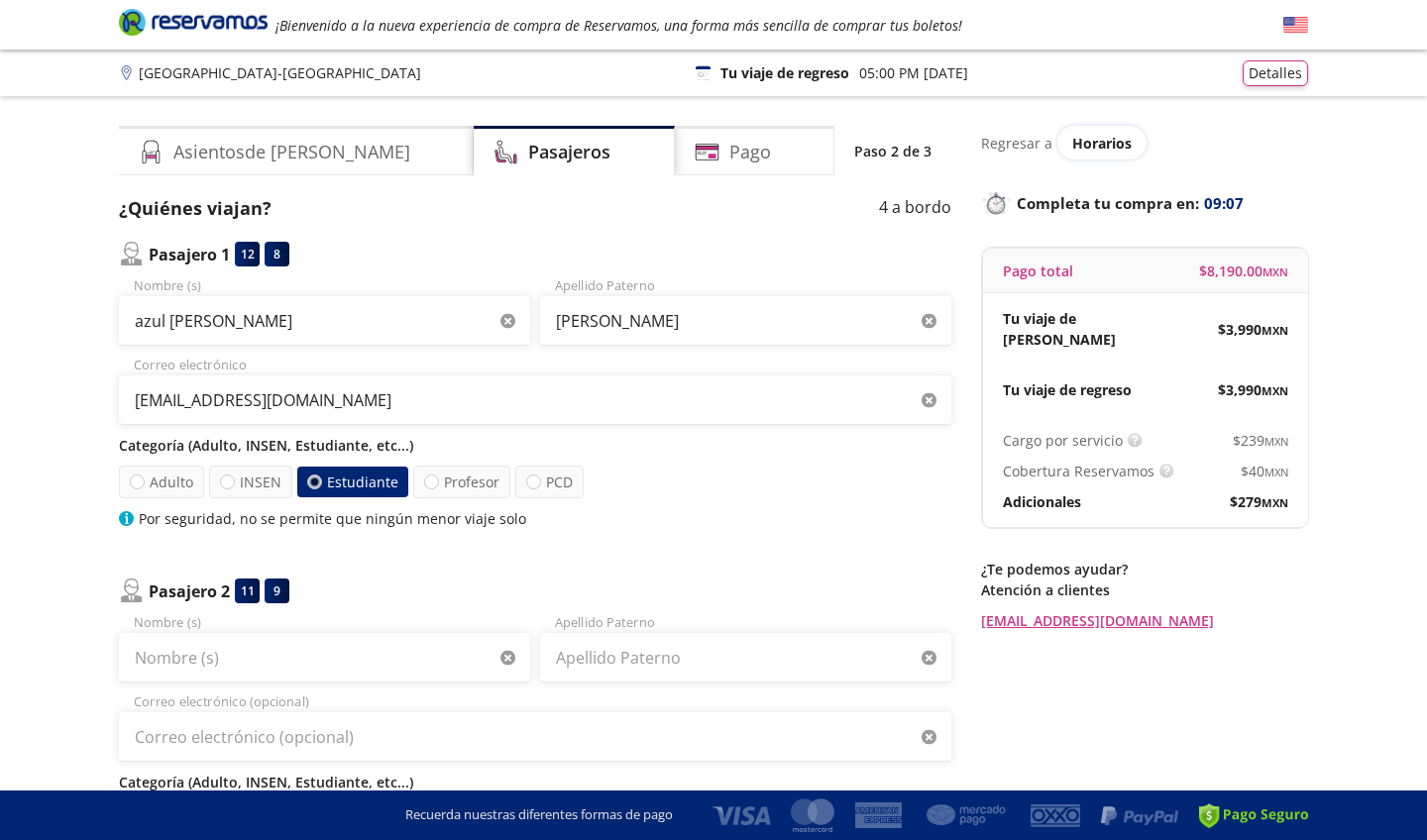 radio on "false" 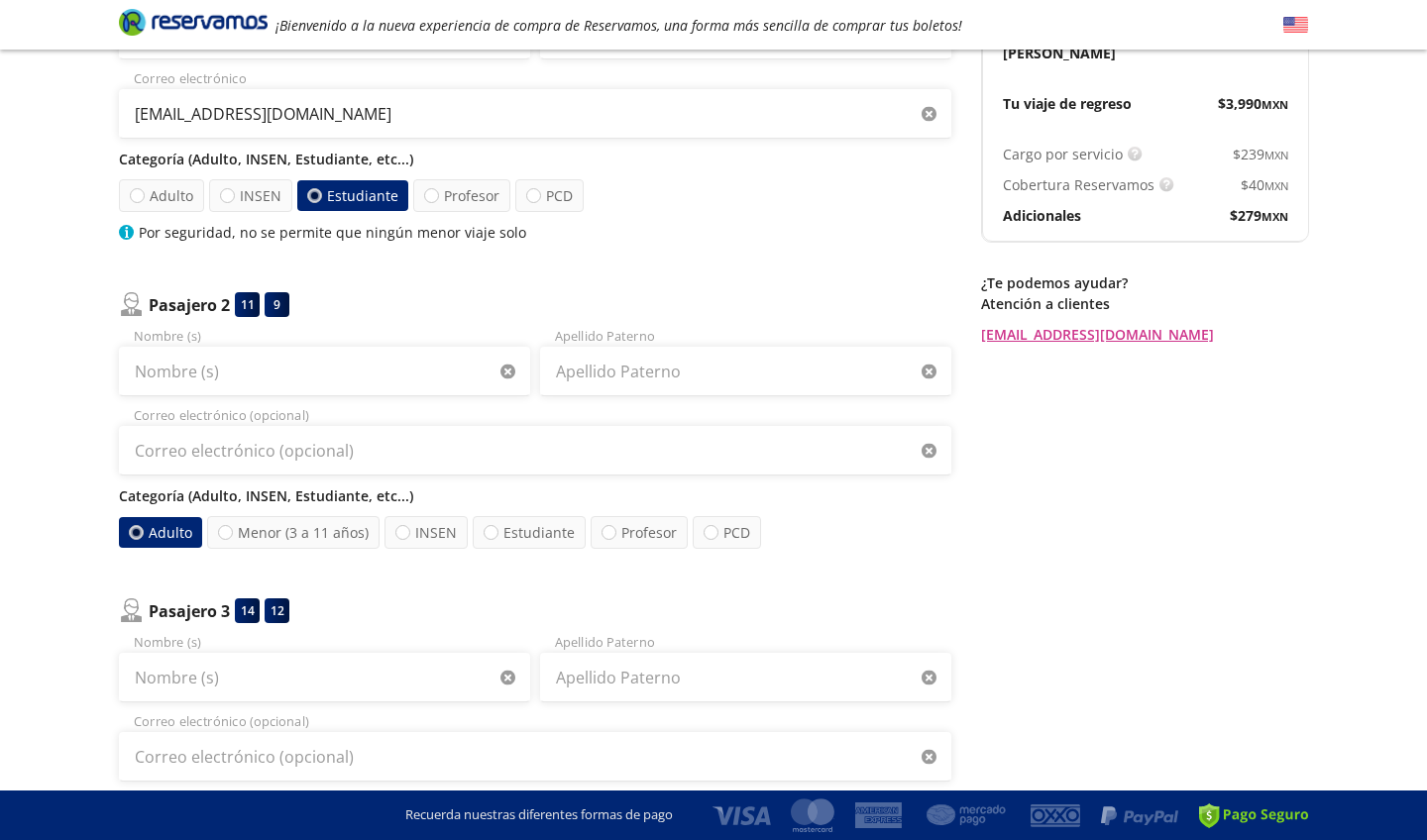 scroll, scrollTop: 303, scrollLeft: 0, axis: vertical 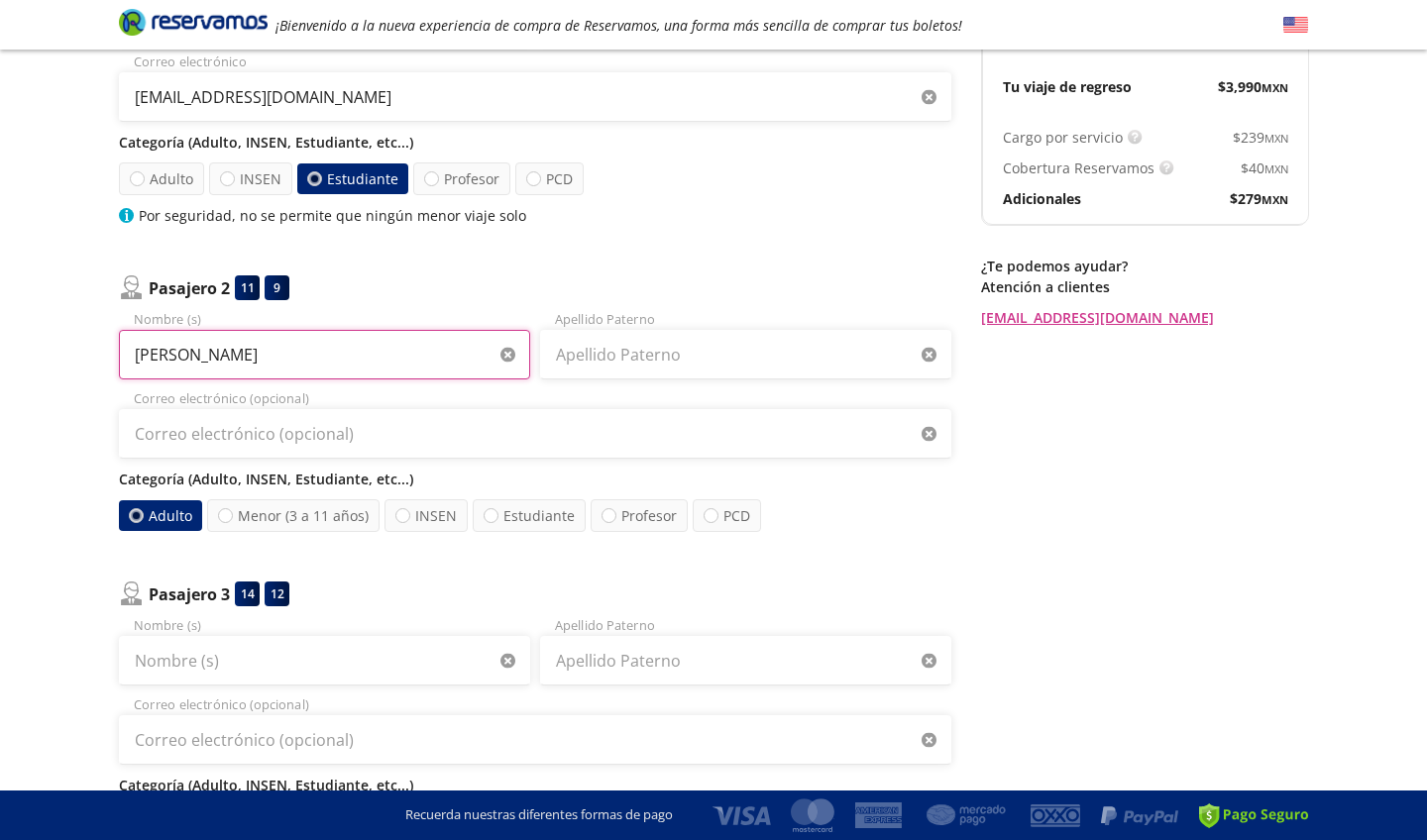 type on "[PERSON_NAME]" 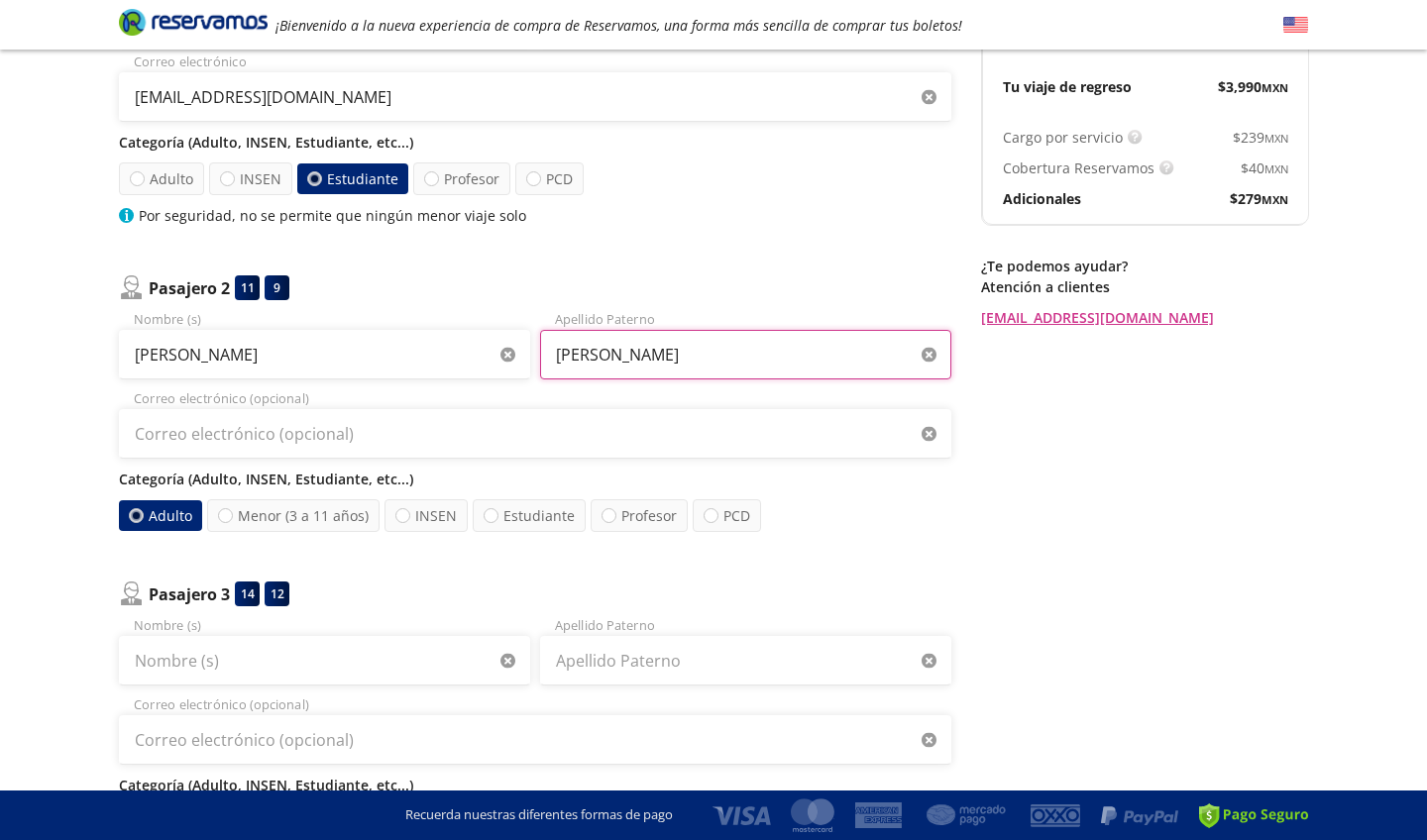 type on "[PERSON_NAME]" 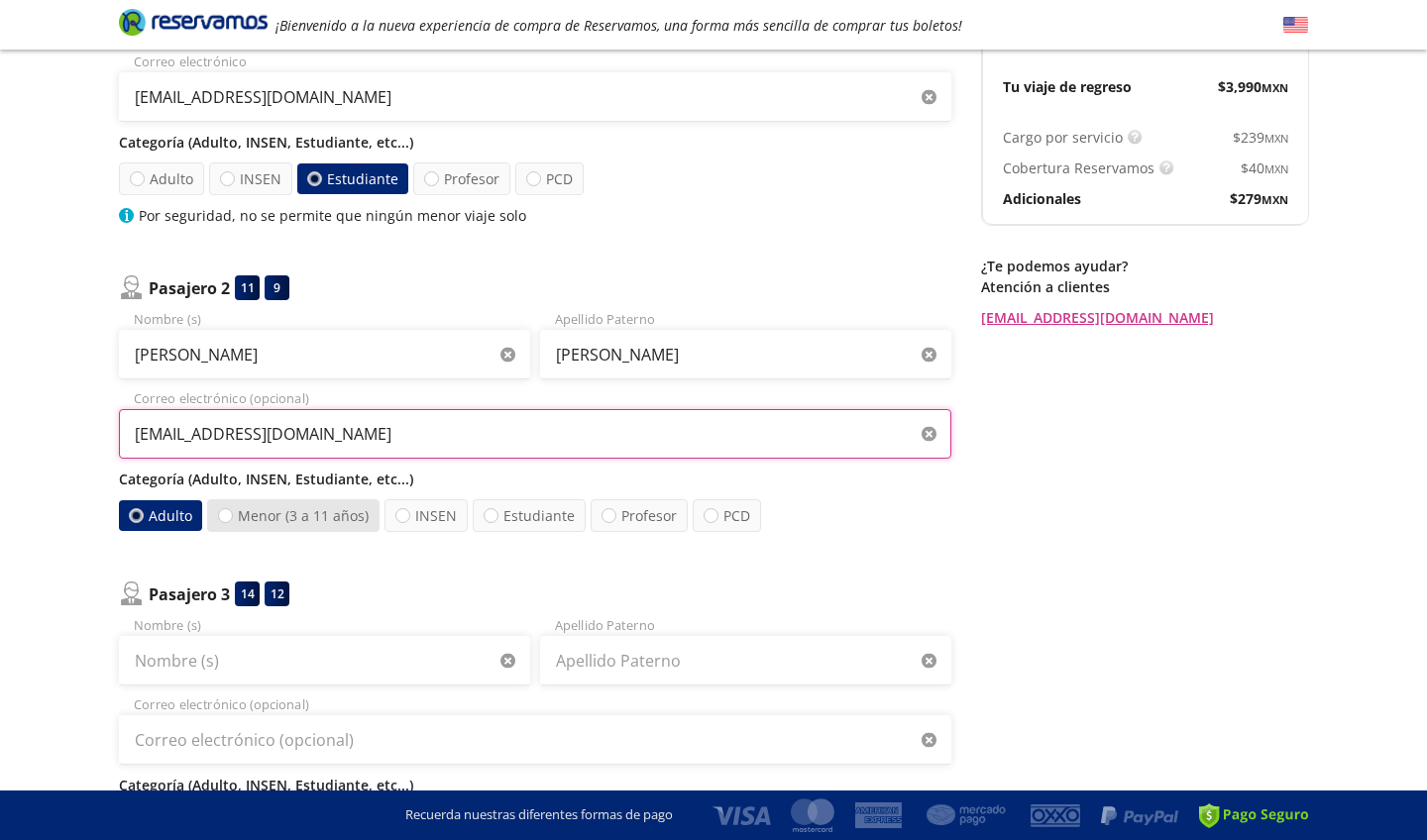 type on "[EMAIL_ADDRESS][DOMAIN_NAME]" 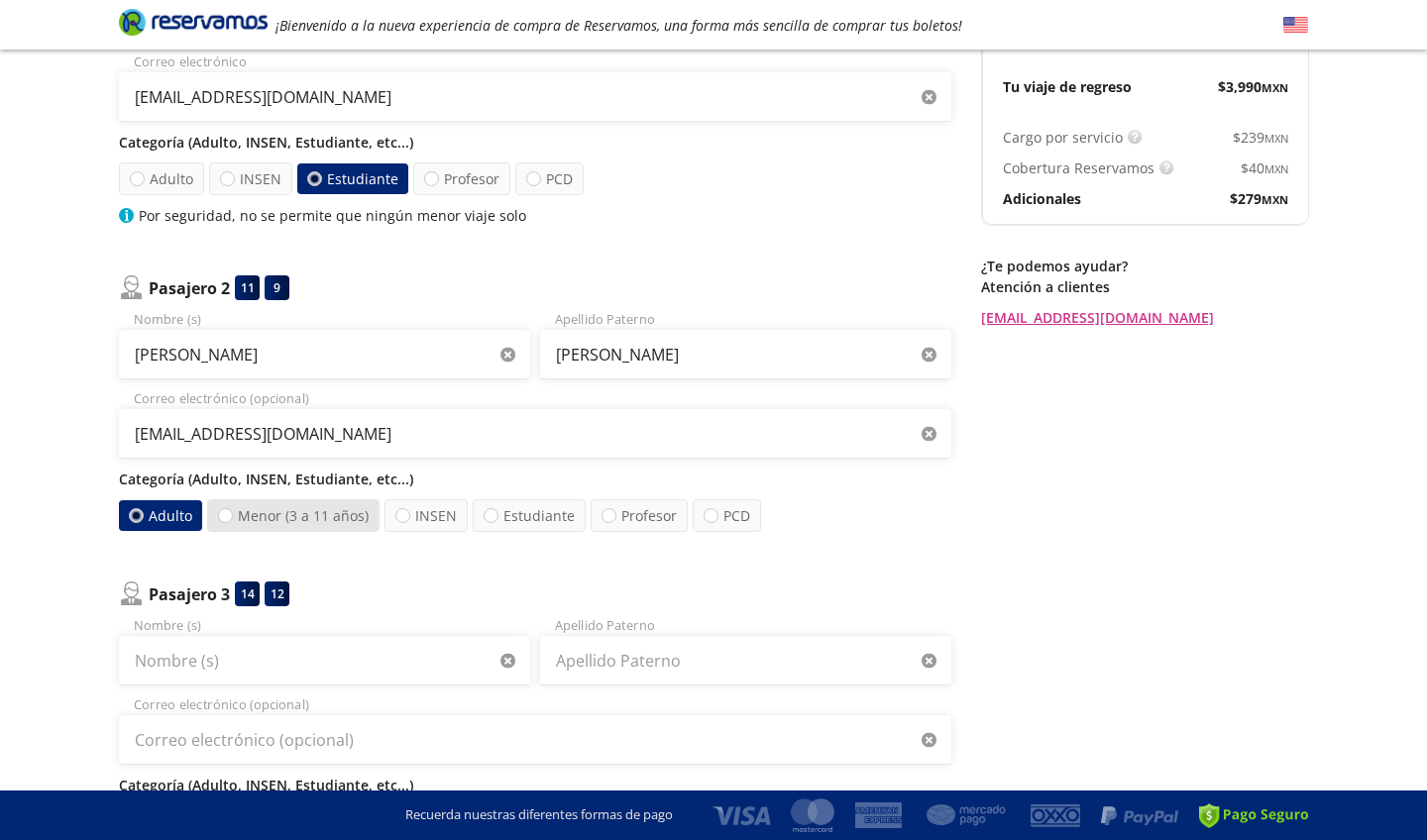 click on "Menor (3 a 11 años)" at bounding box center (293, 515) 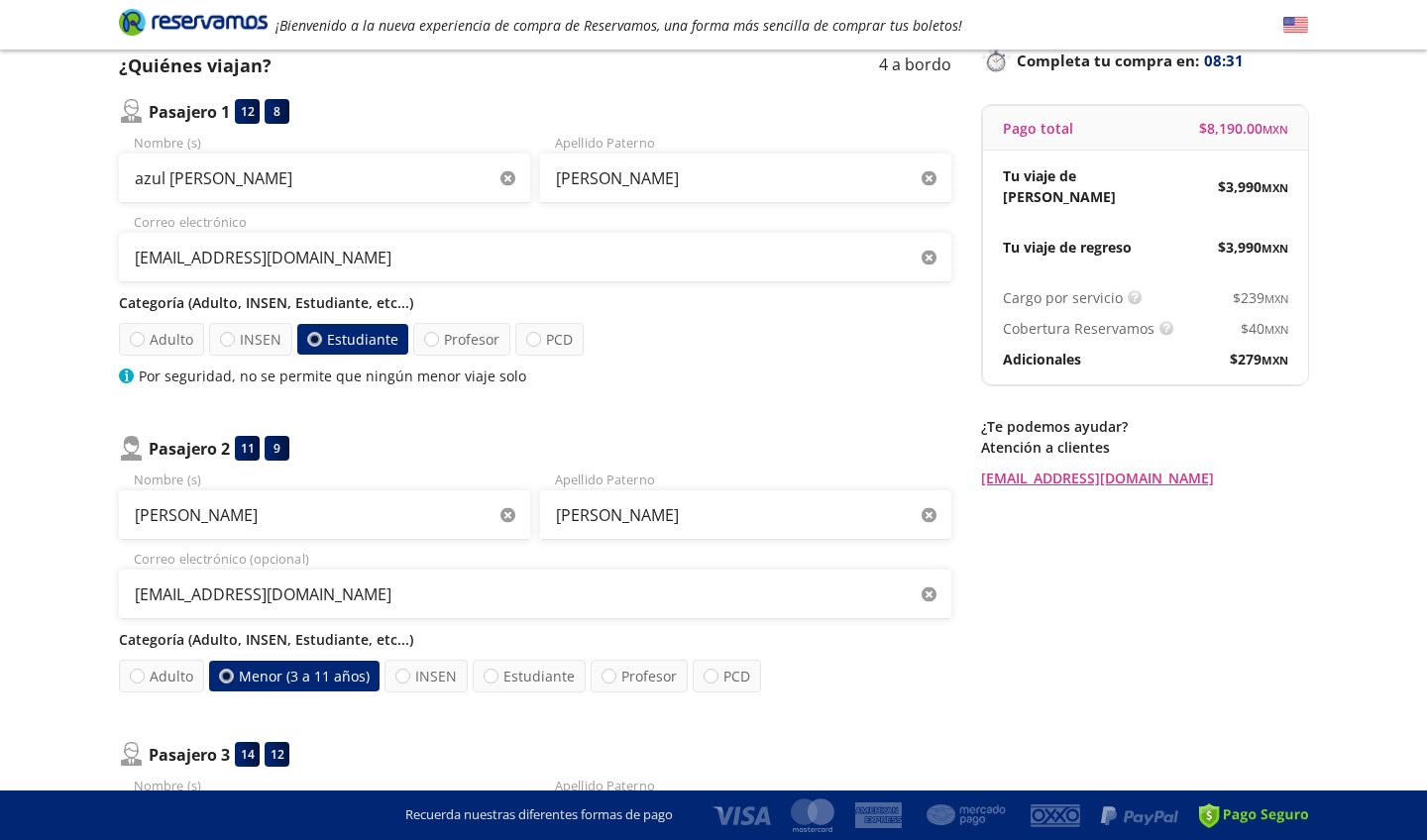 scroll, scrollTop: 74, scrollLeft: 0, axis: vertical 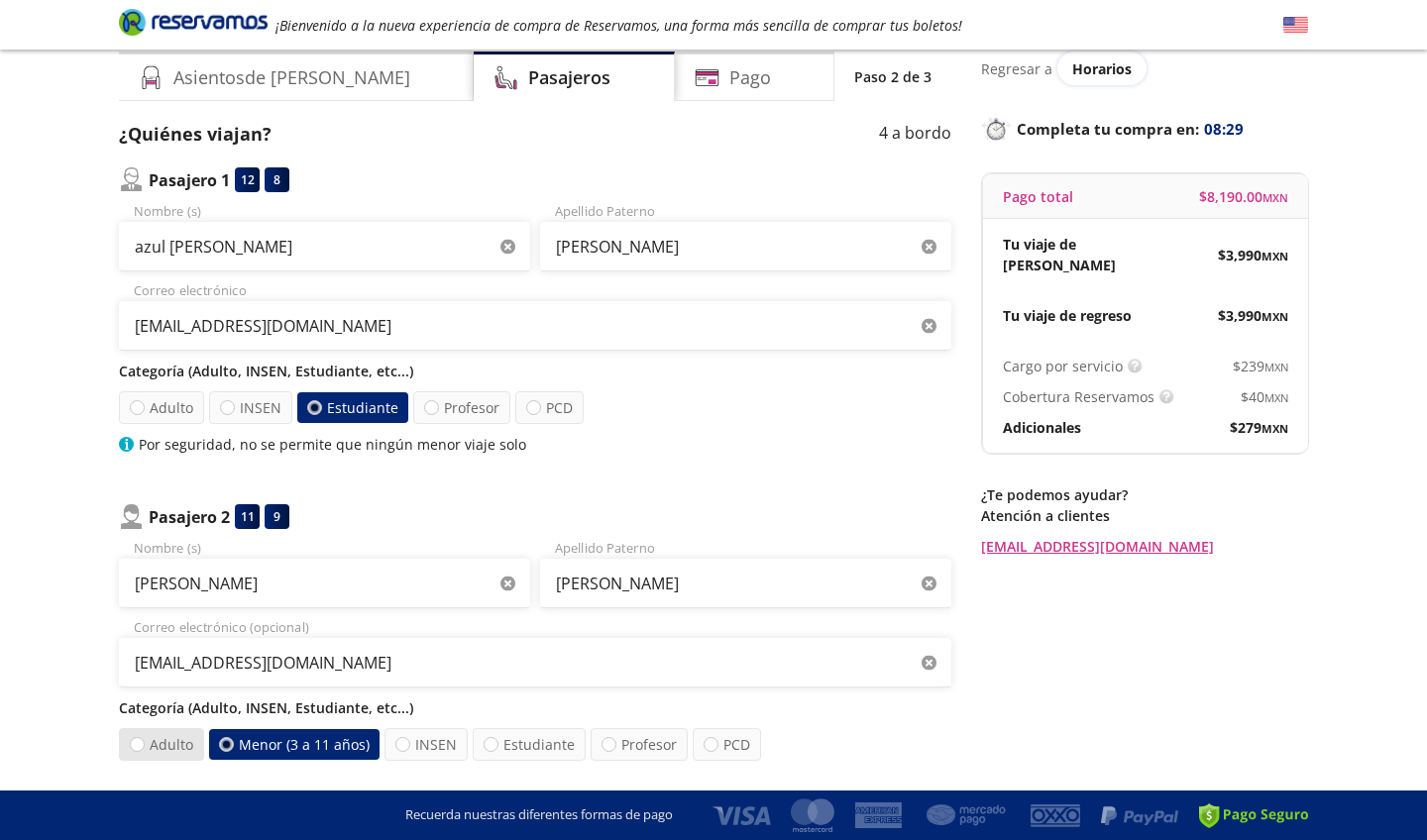 click on "Adulto" at bounding box center (162, 744) 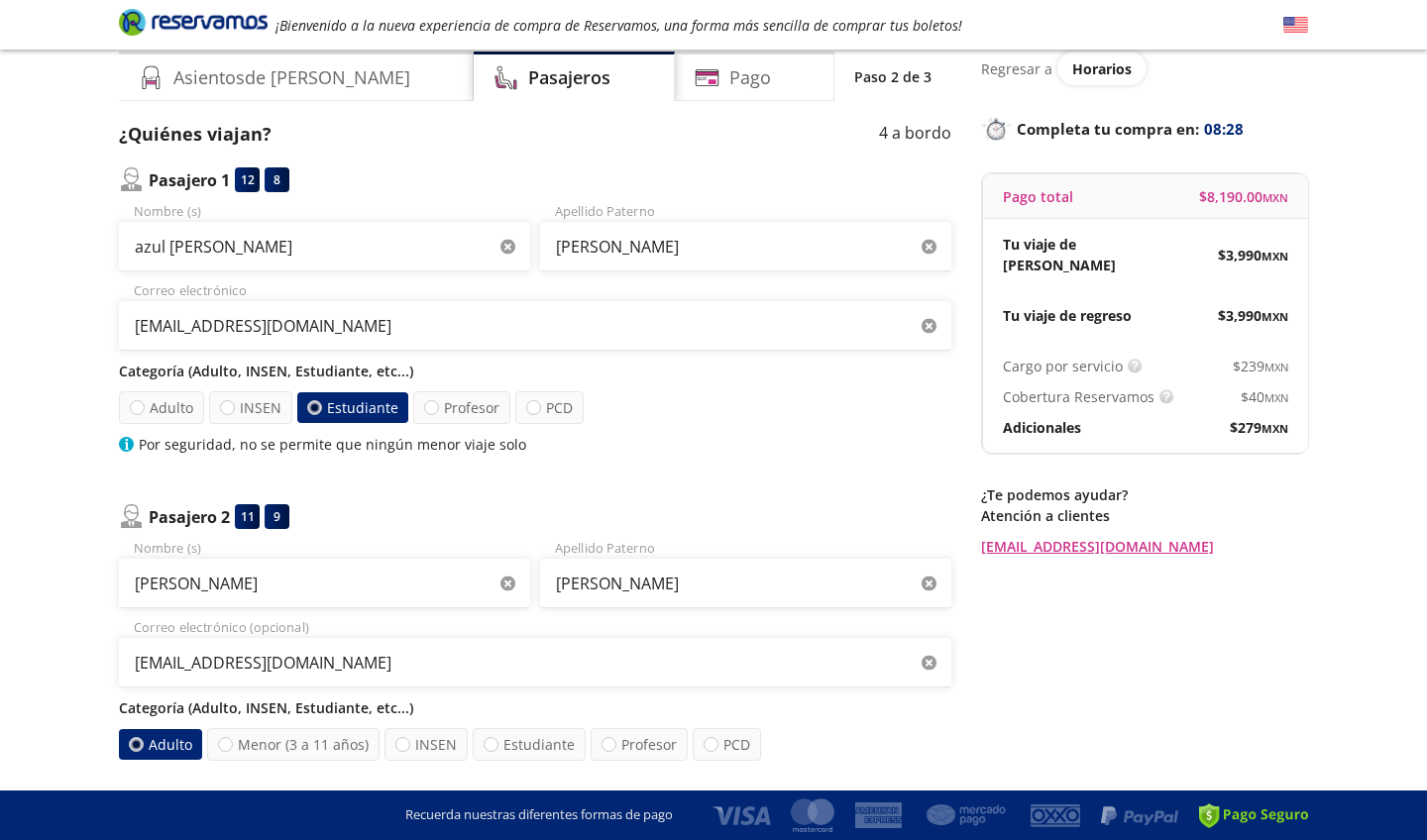 radio on "false" 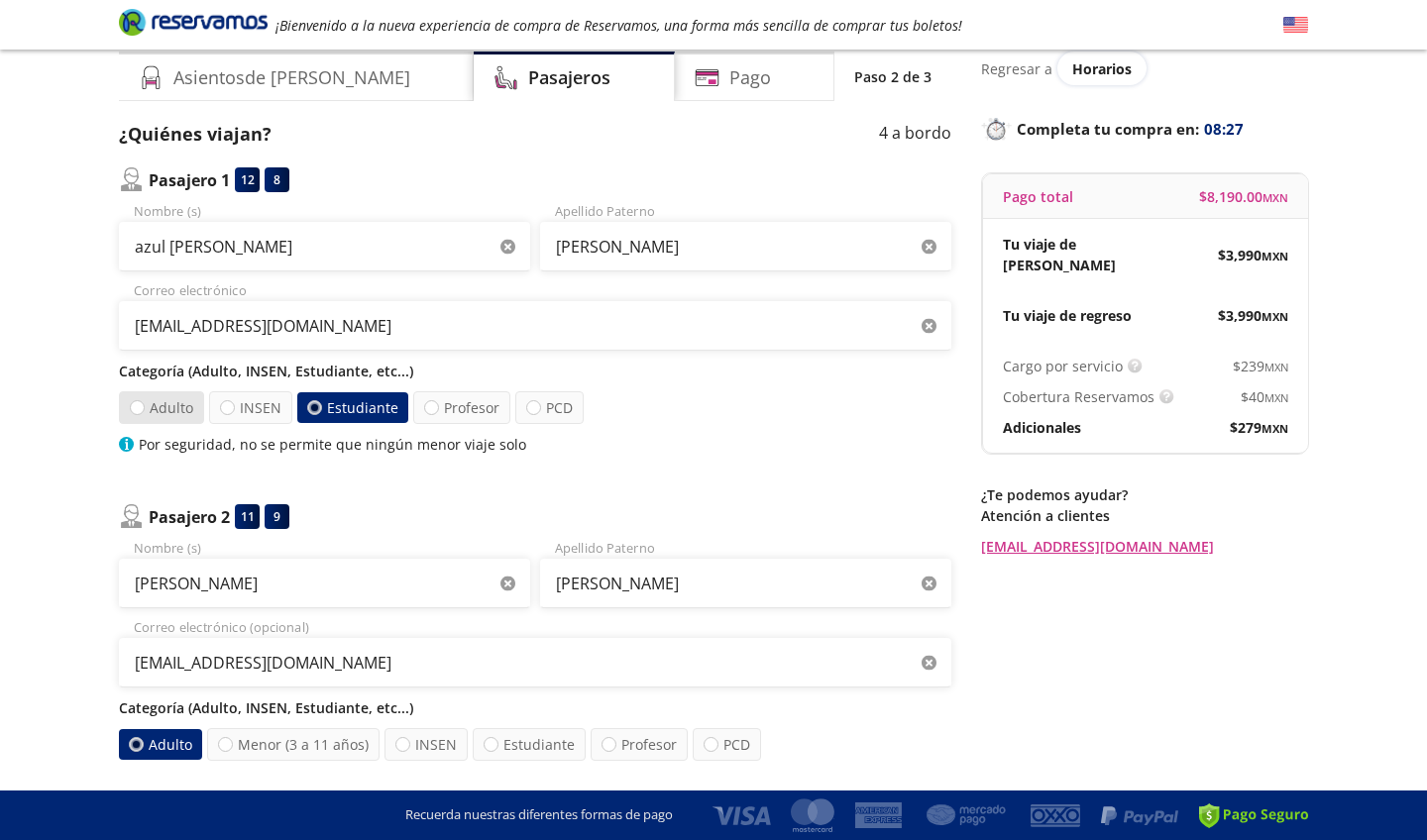 click on "Adulto" at bounding box center [162, 407] 